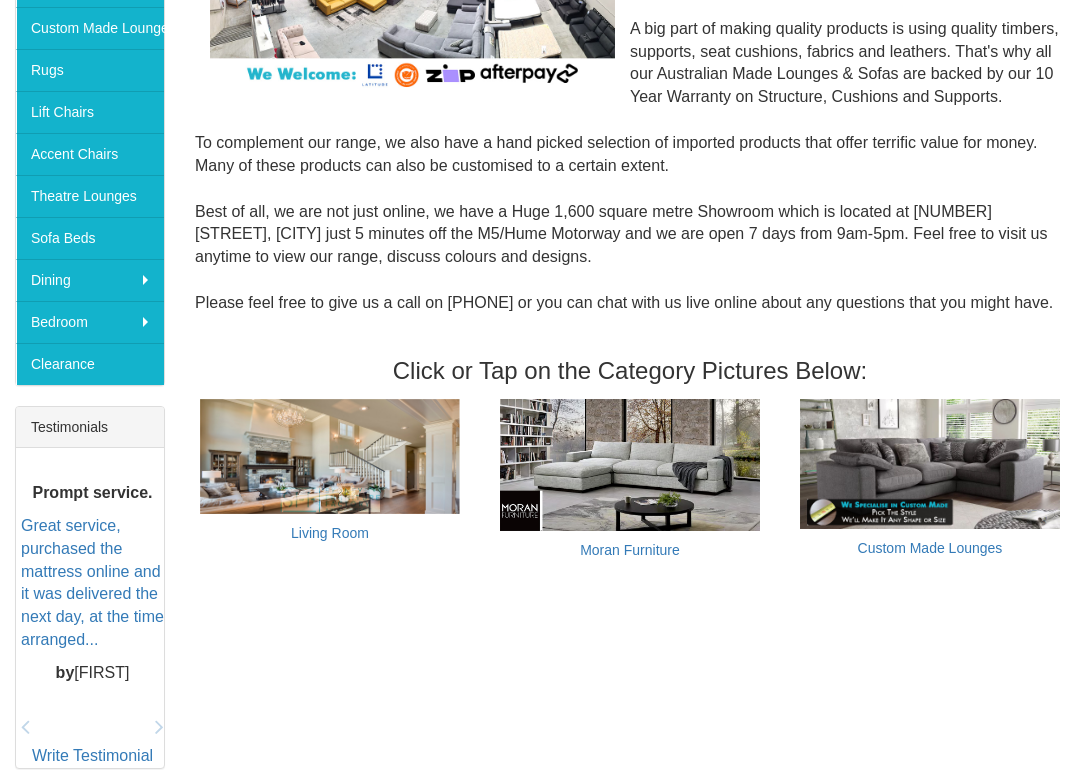 scroll, scrollTop: 462, scrollLeft: 0, axis: vertical 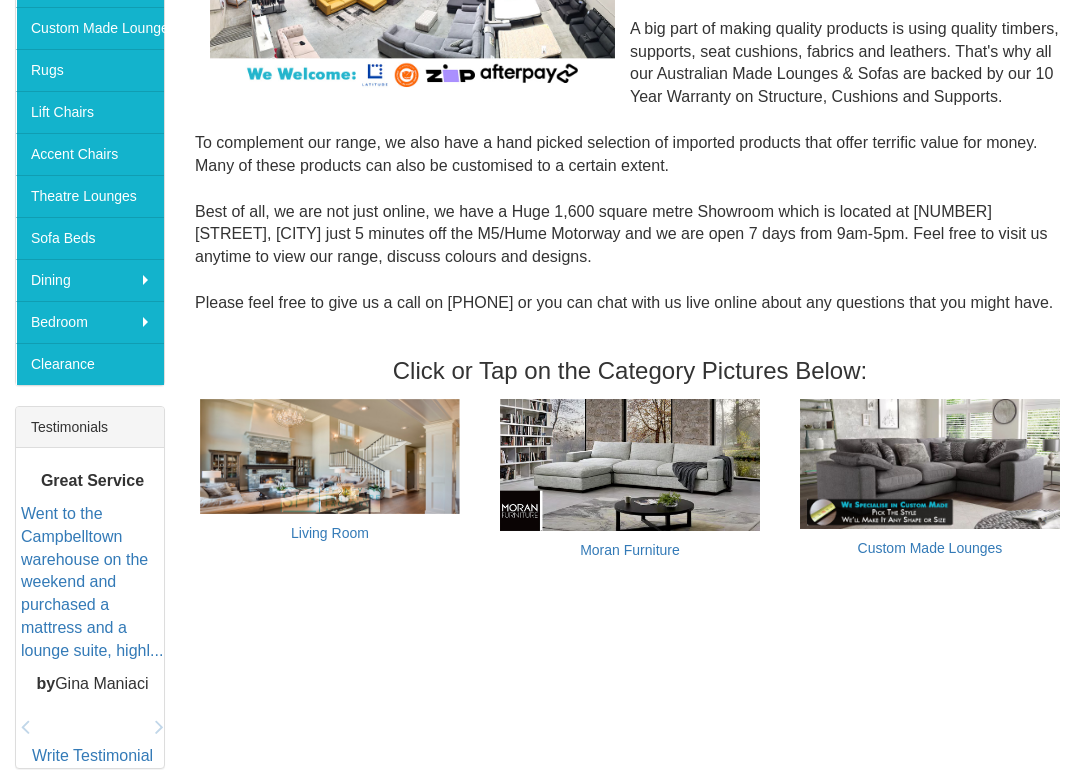 click on "Living Room" at bounding box center [330, 533] 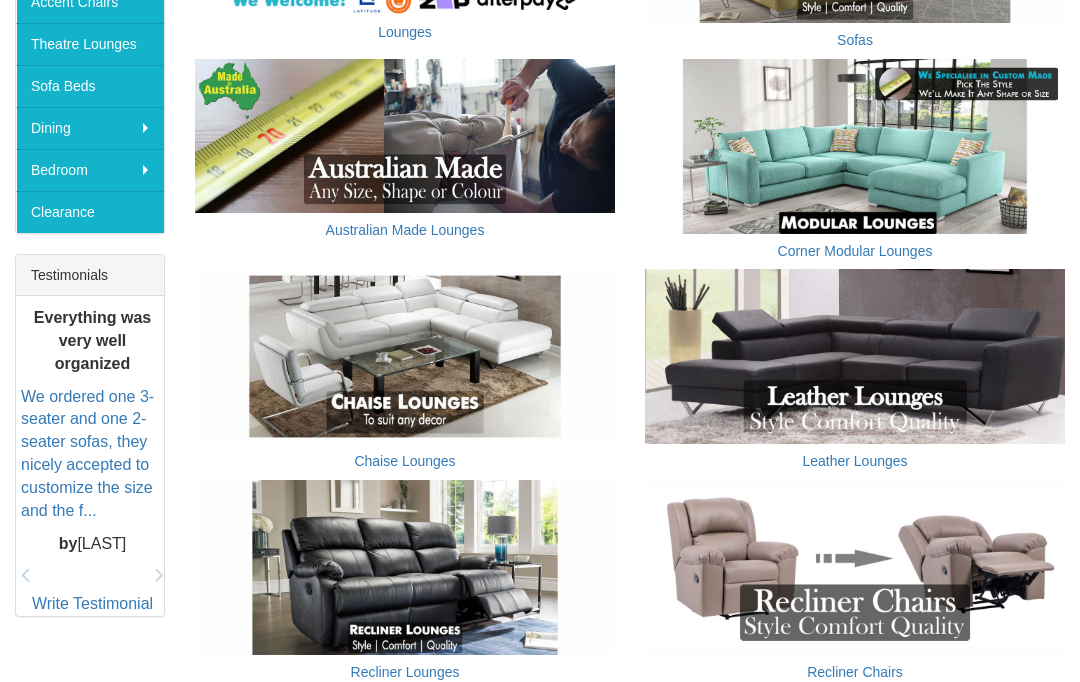 scroll, scrollTop: 611, scrollLeft: 0, axis: vertical 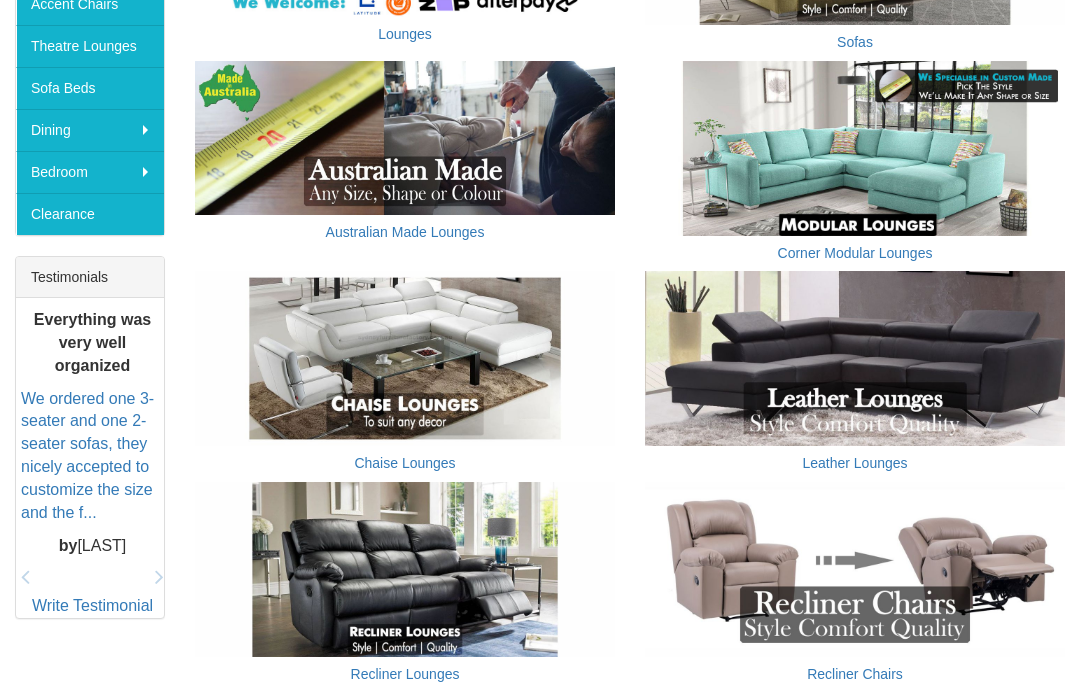 click at bounding box center [855, 359] 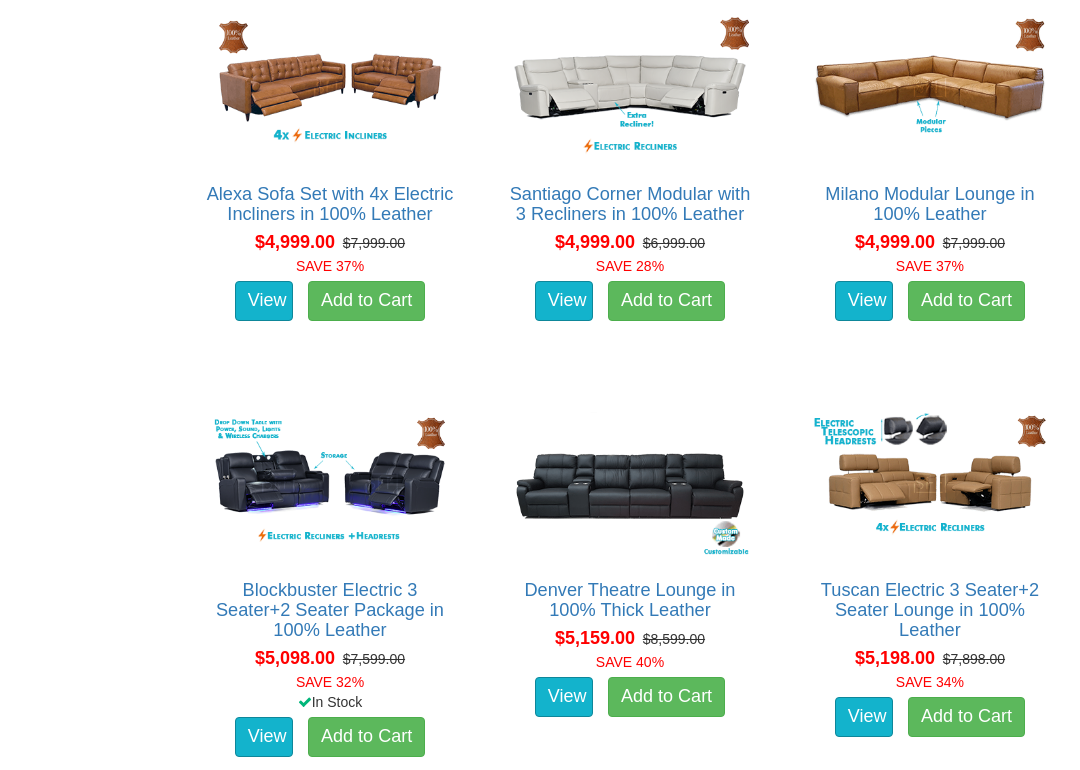 scroll, scrollTop: 4743, scrollLeft: 0, axis: vertical 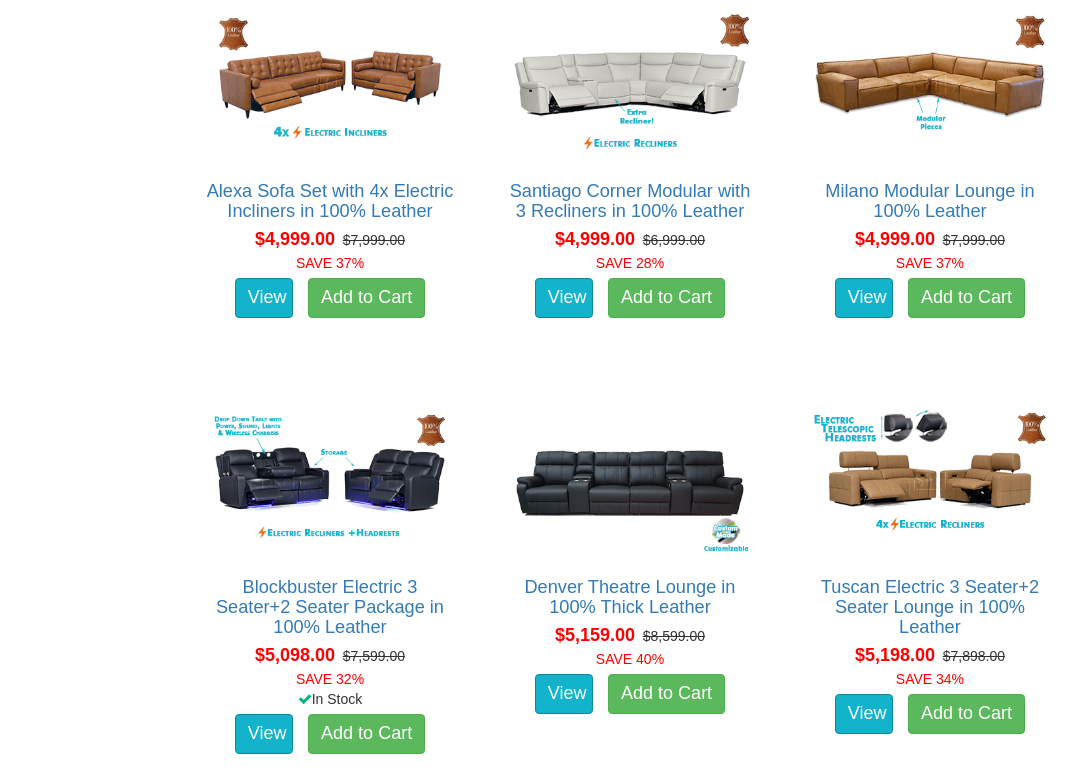 click at bounding box center (930, 85) 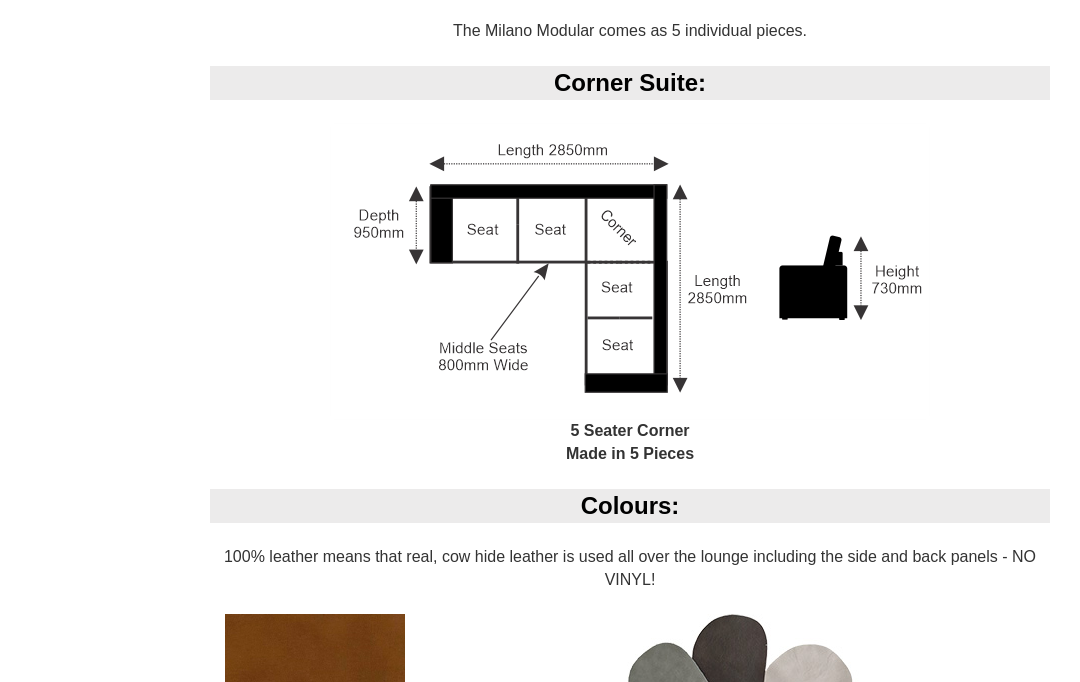 scroll, scrollTop: 1460, scrollLeft: 0, axis: vertical 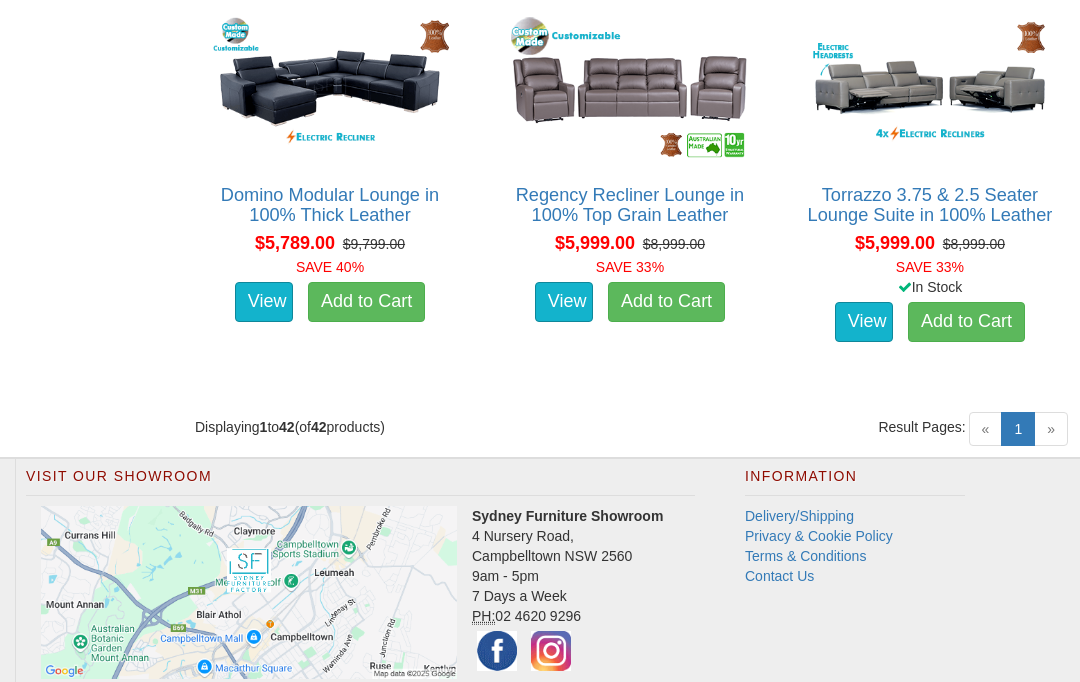 click on "»" at bounding box center (1051, 429) 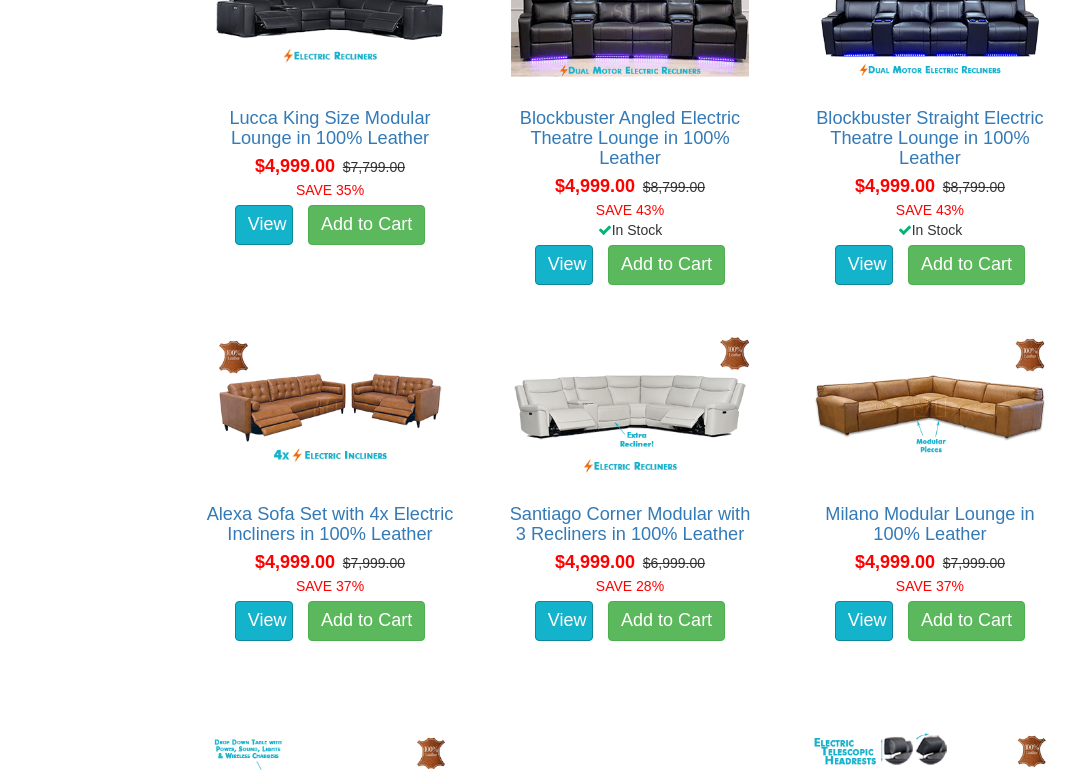 scroll, scrollTop: 4421, scrollLeft: 0, axis: vertical 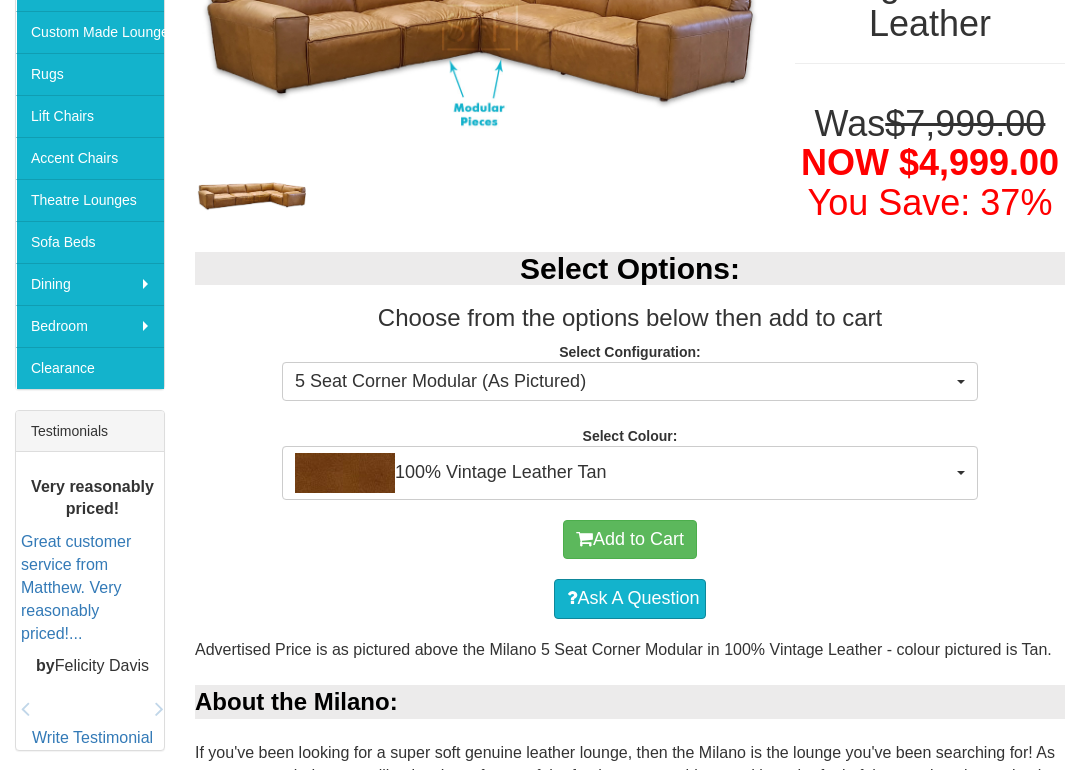 click at bounding box center (961, 382) 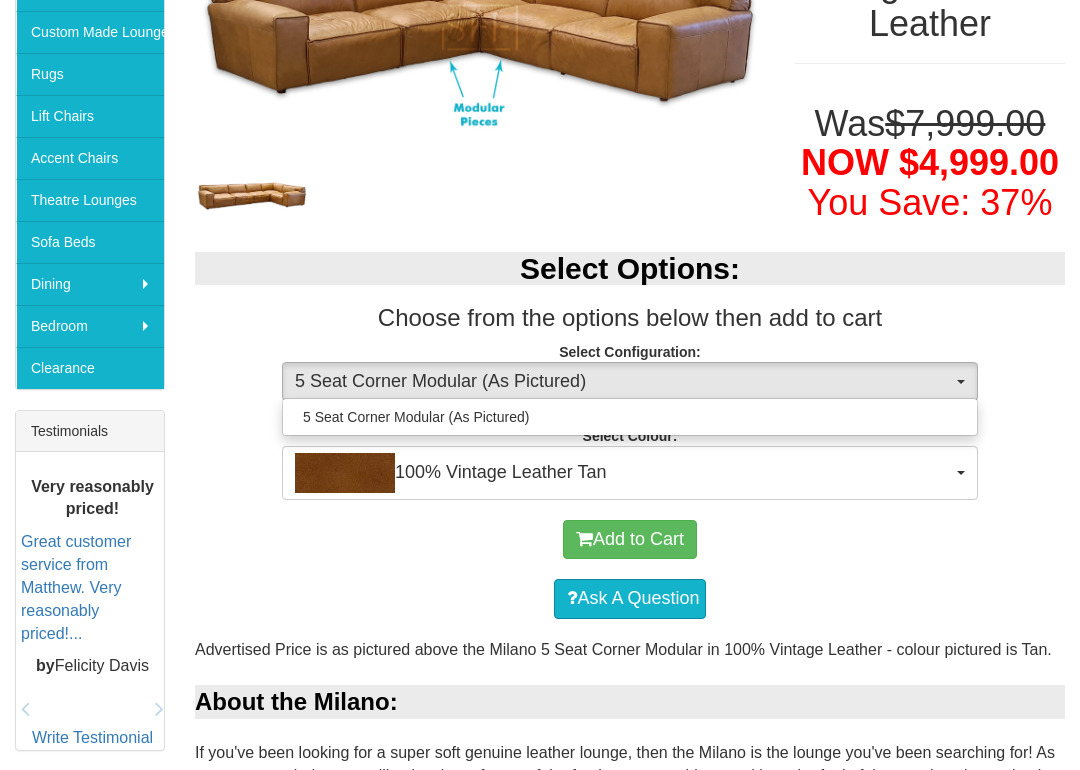 click at bounding box center (540, 385) 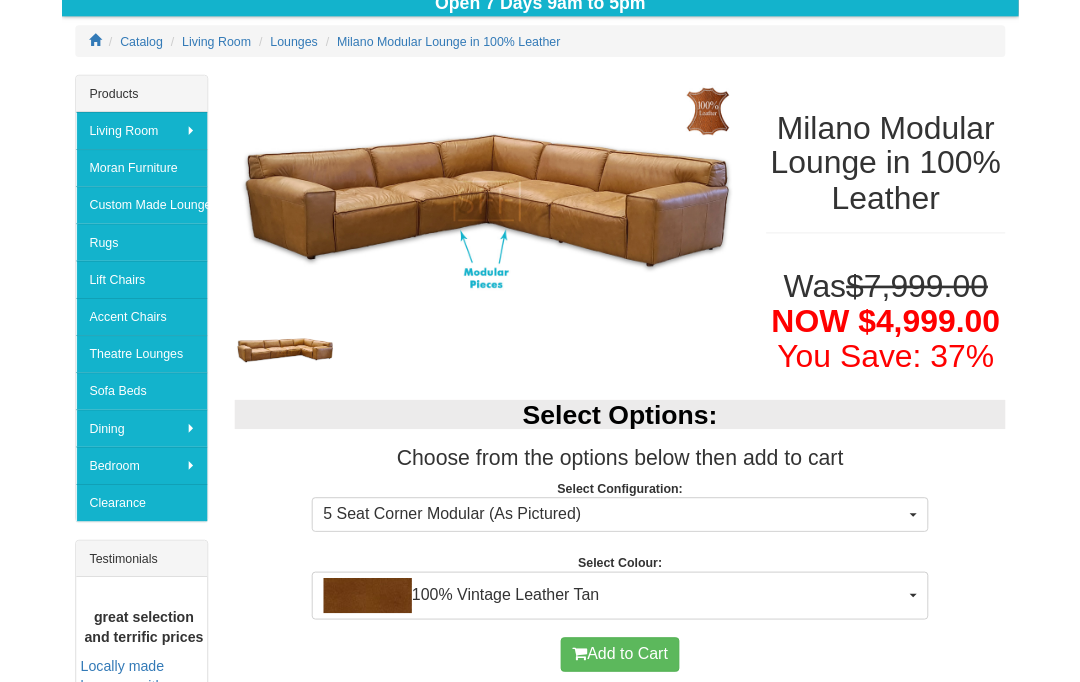 scroll, scrollTop: 259, scrollLeft: 0, axis: vertical 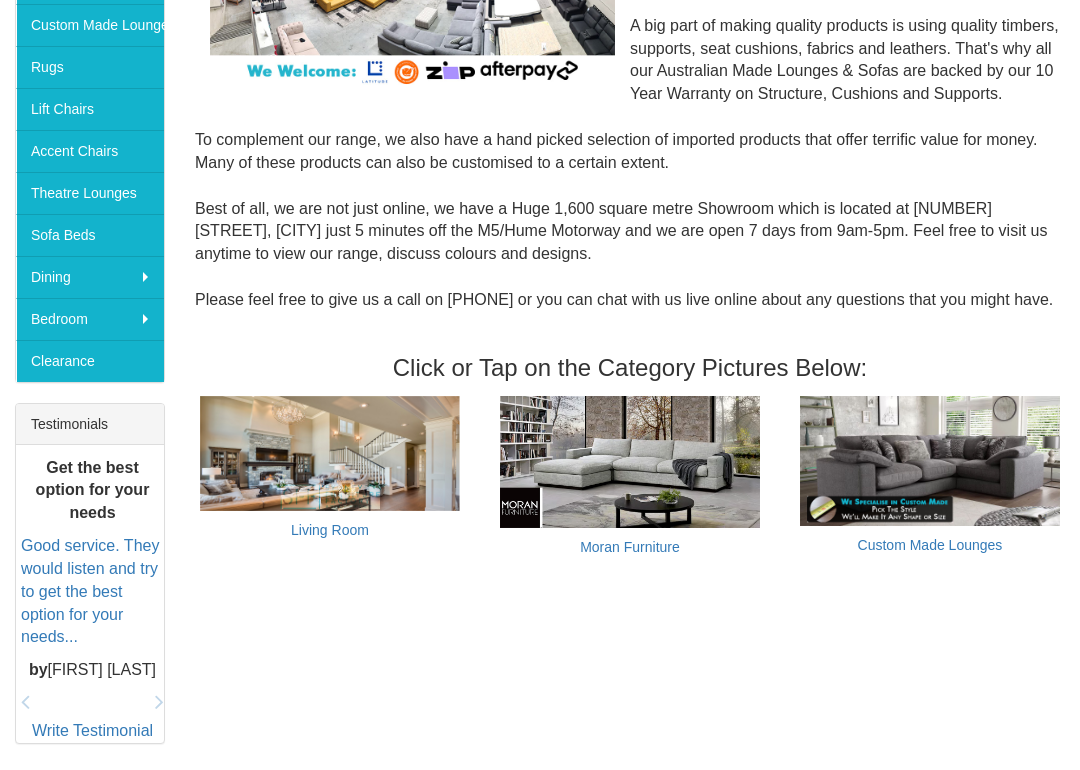 click on "Living Room" at bounding box center [330, 530] 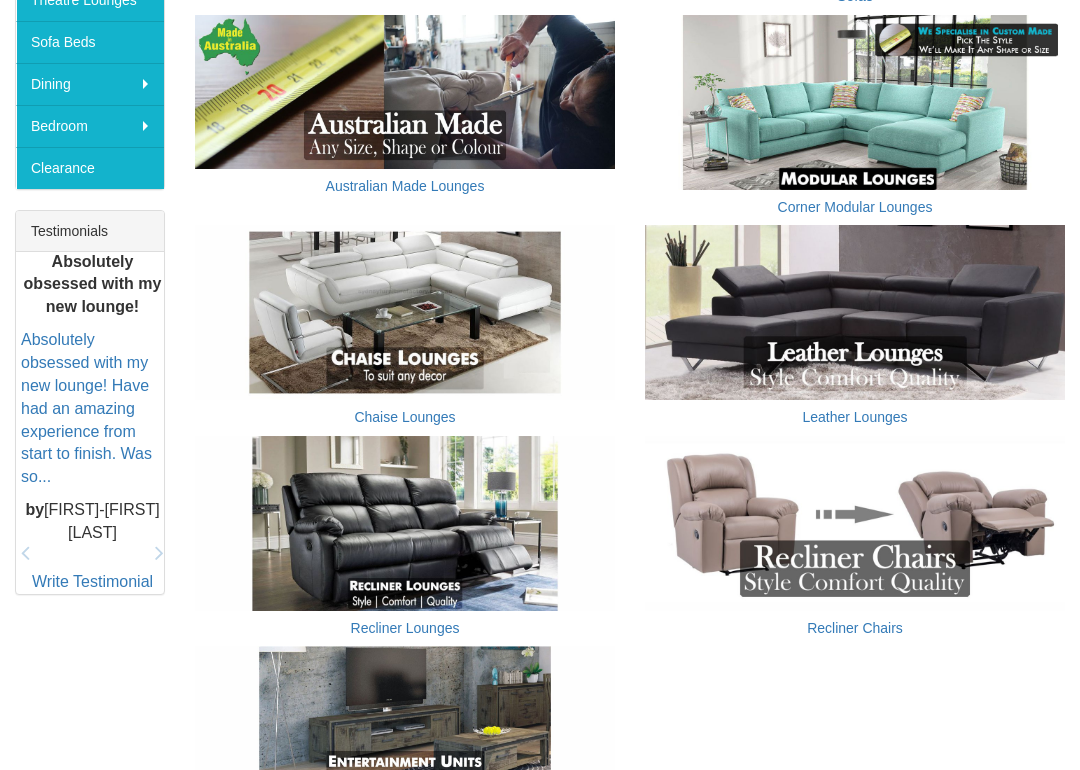 scroll, scrollTop: 658, scrollLeft: 0, axis: vertical 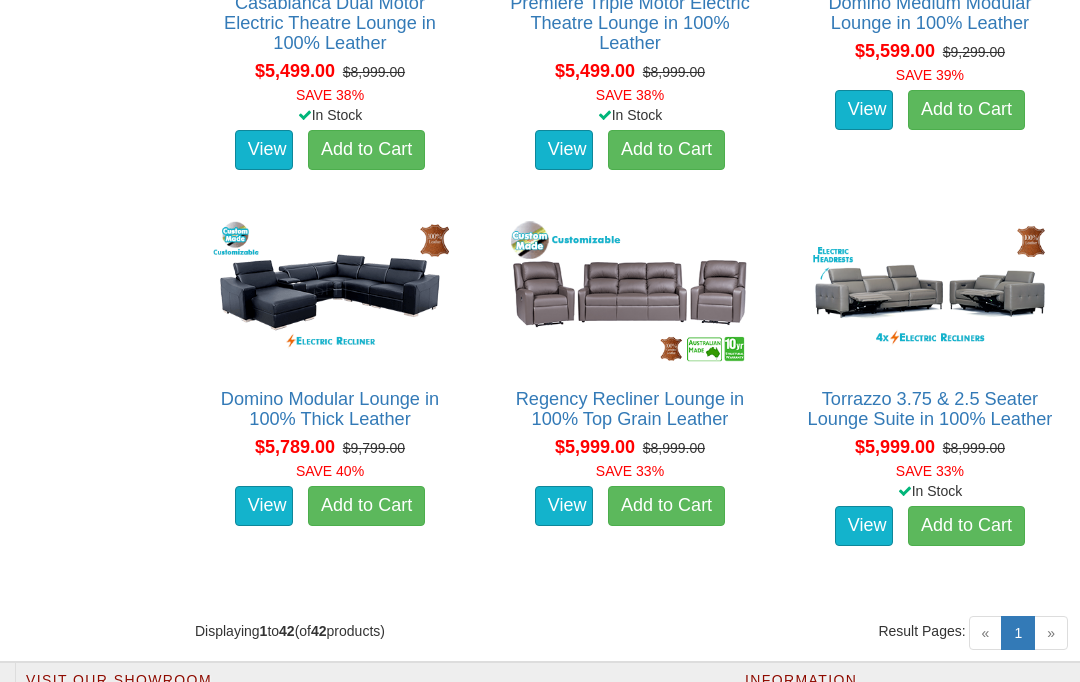 click at bounding box center (930, 292) 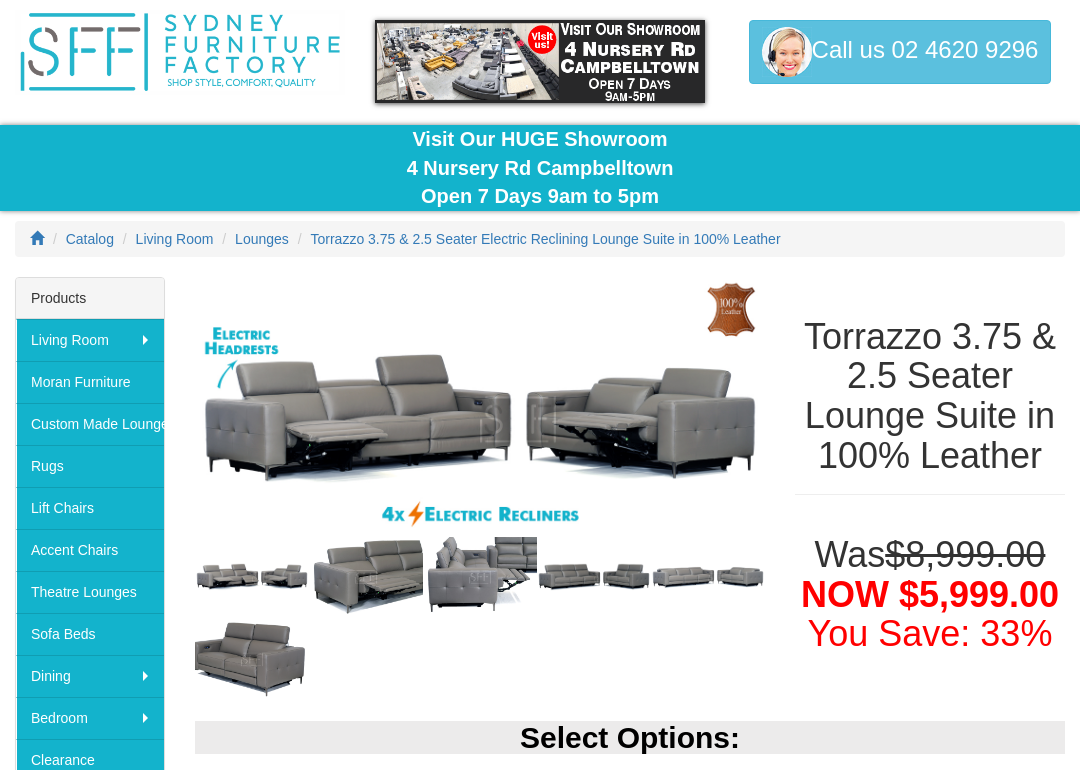 scroll, scrollTop: 78, scrollLeft: 0, axis: vertical 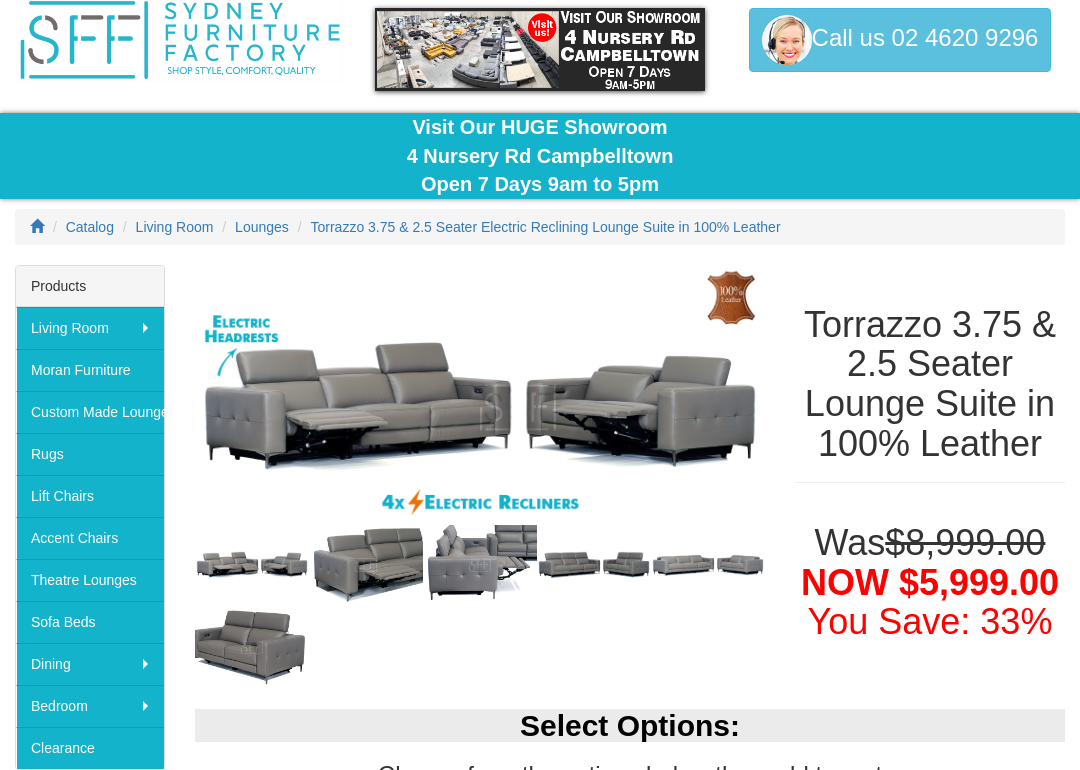 click at bounding box center [366, 565] 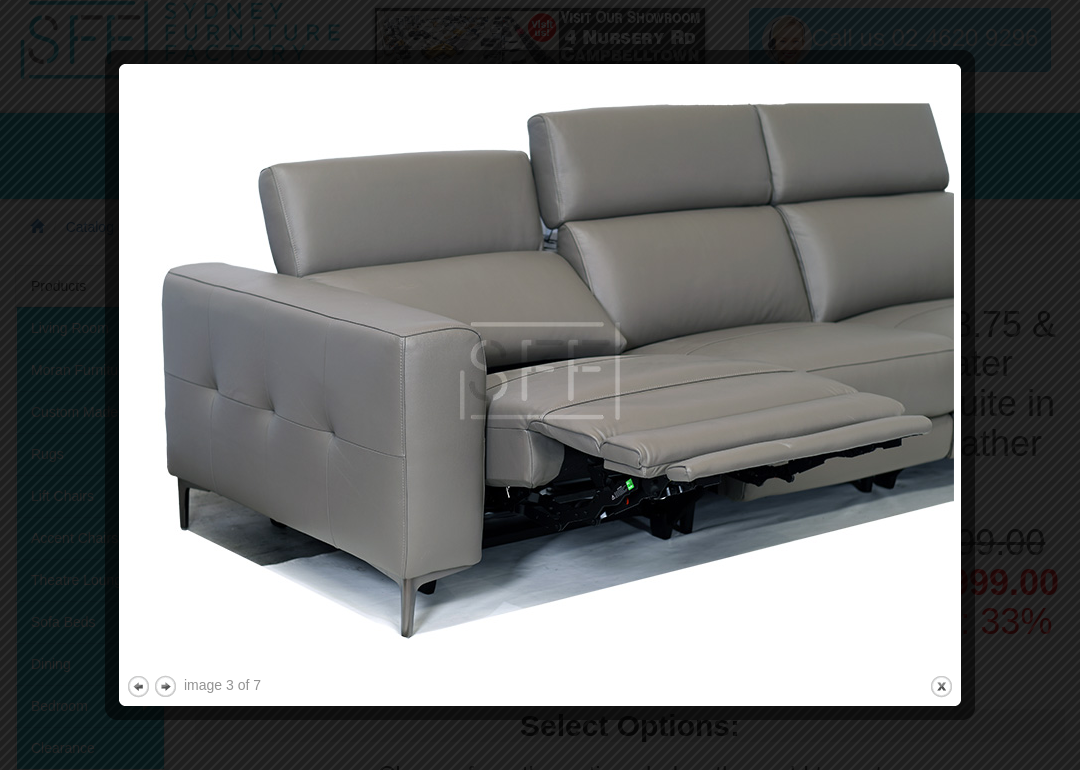 click at bounding box center (540, 371) 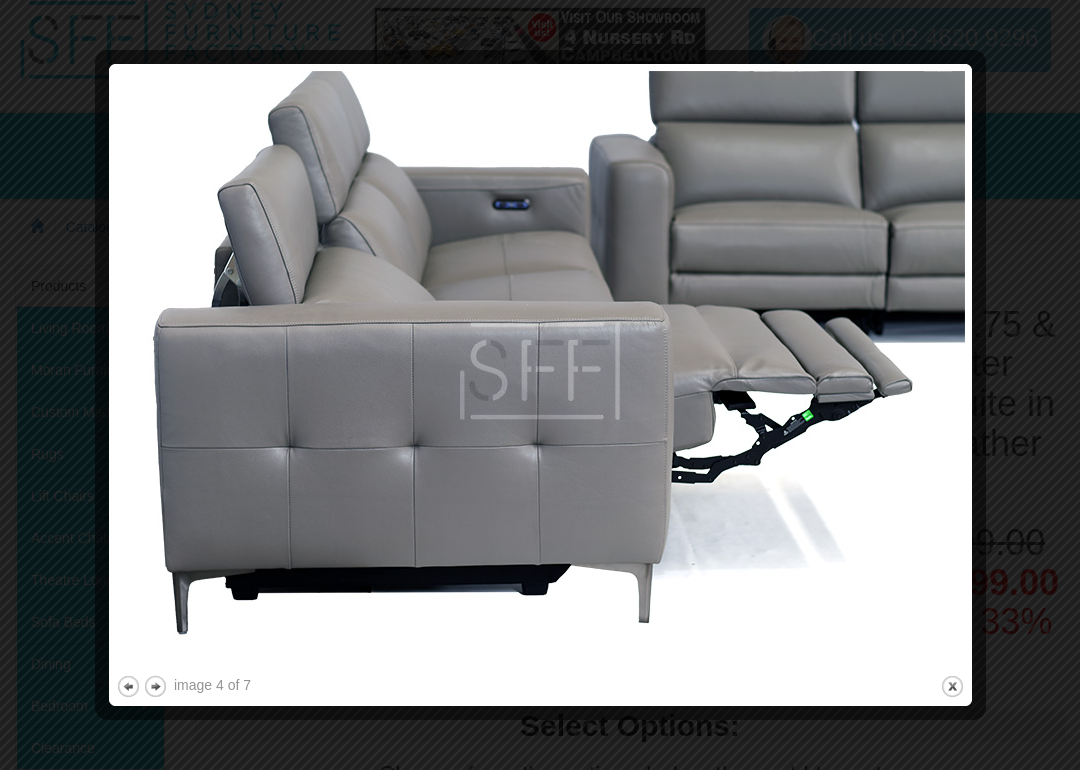 click at bounding box center [540, 371] 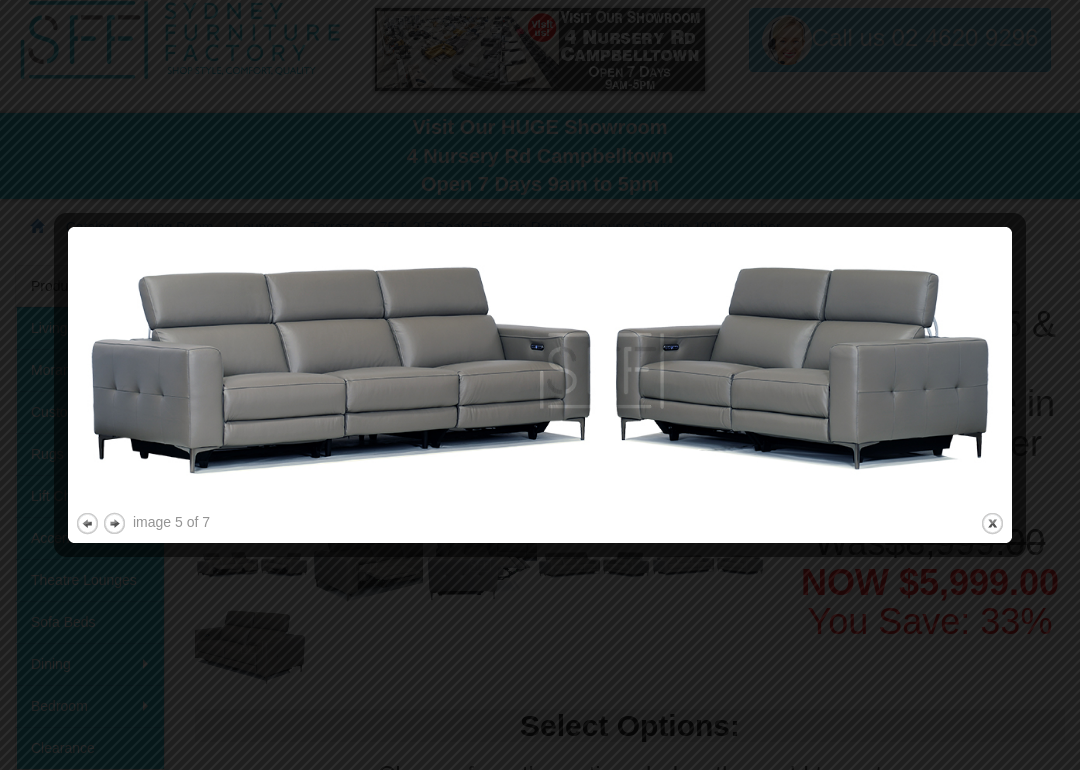 click at bounding box center (540, 371) 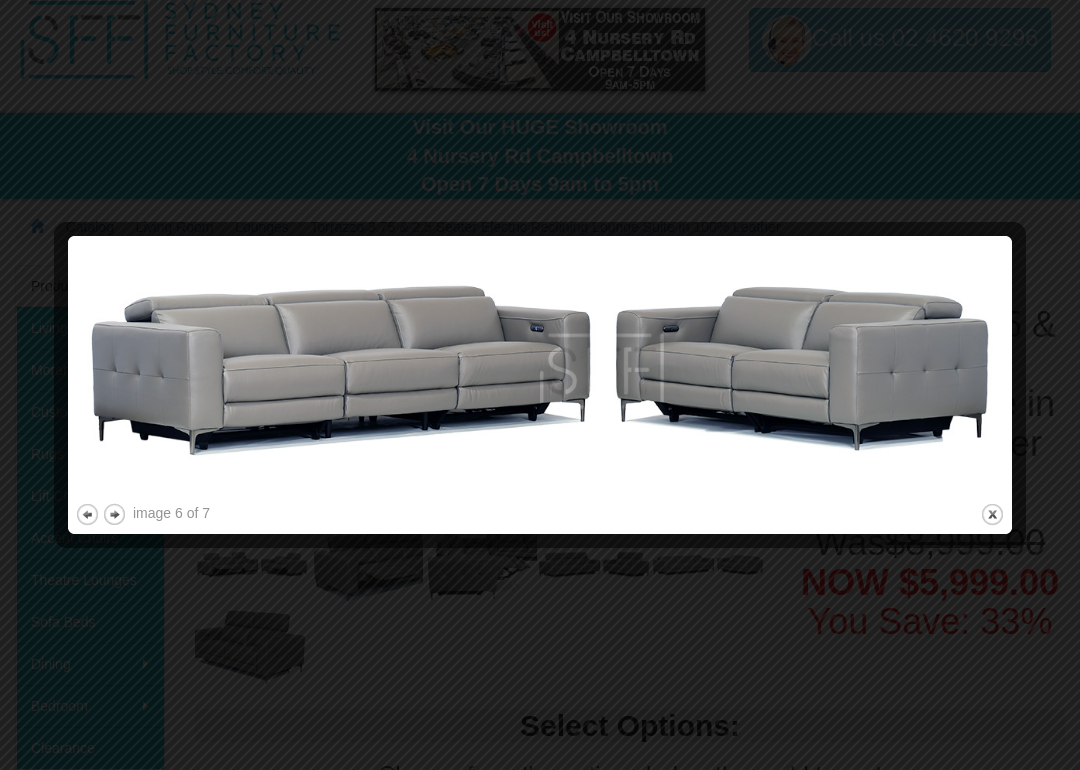 click at bounding box center [540, 371] 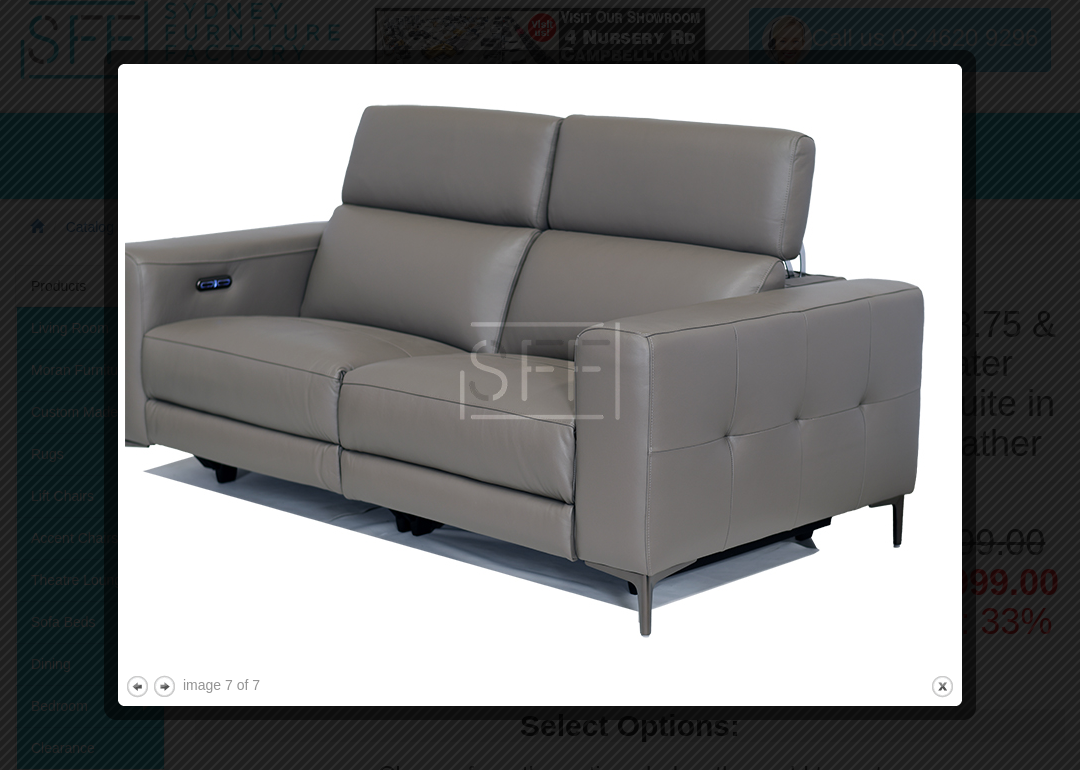click at bounding box center (540, 371) 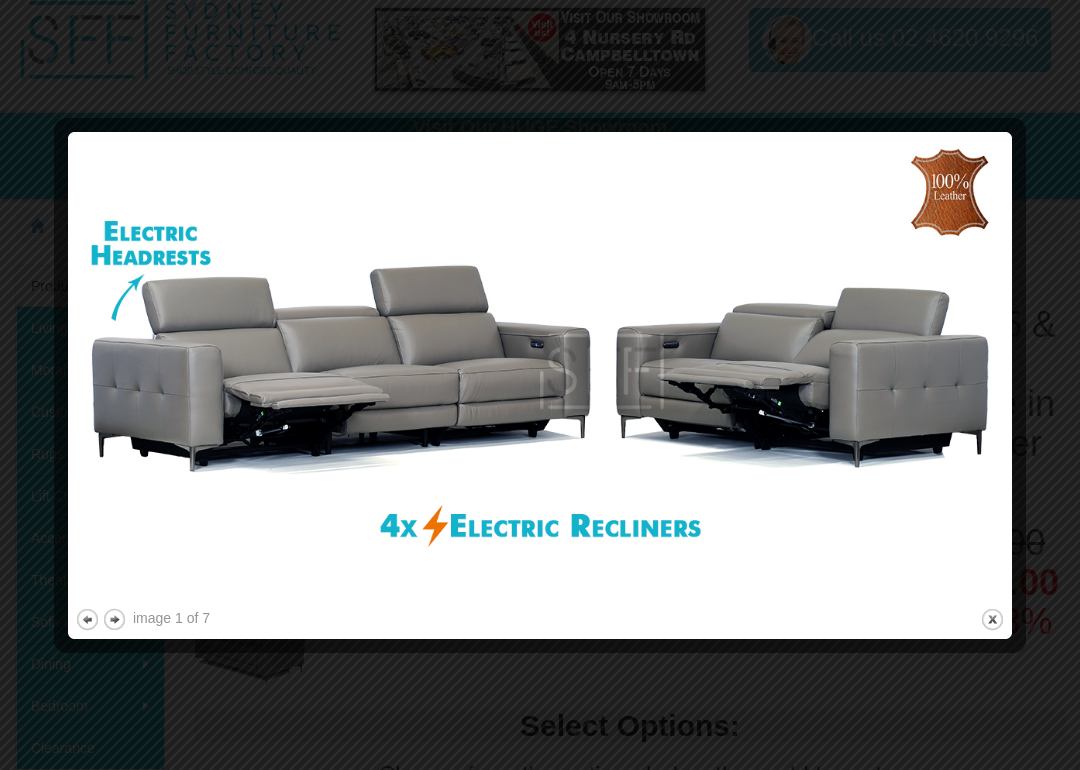 click at bounding box center (540, 371) 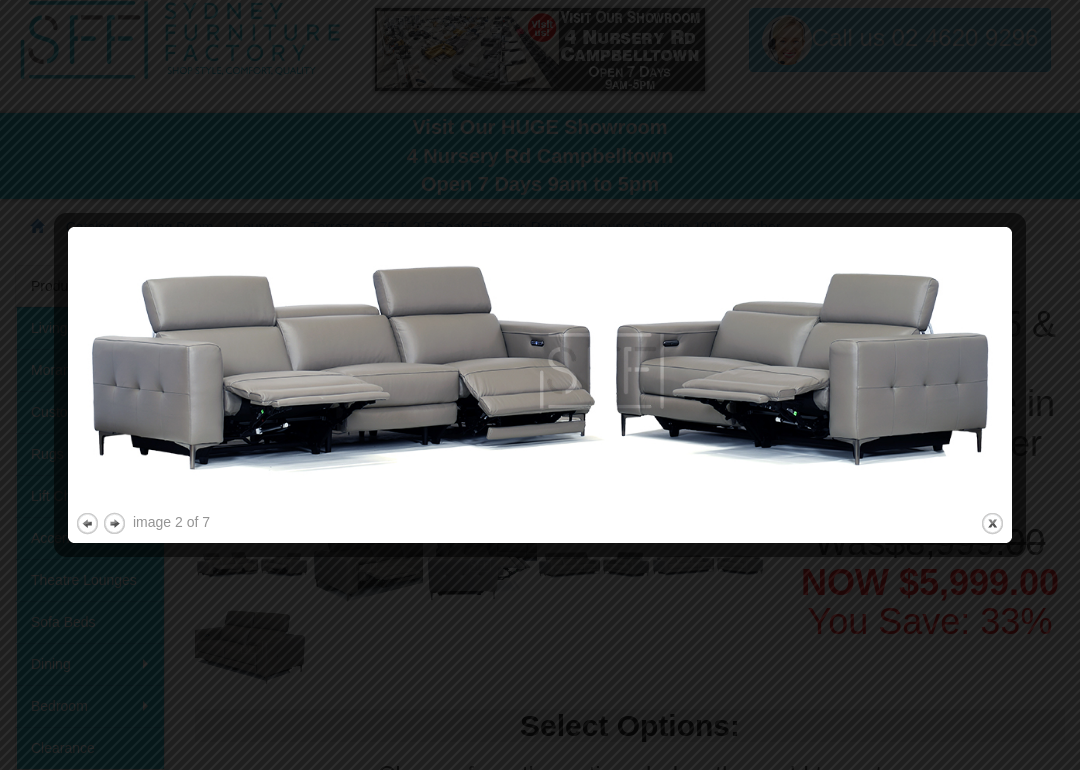 click at bounding box center [540, 385] 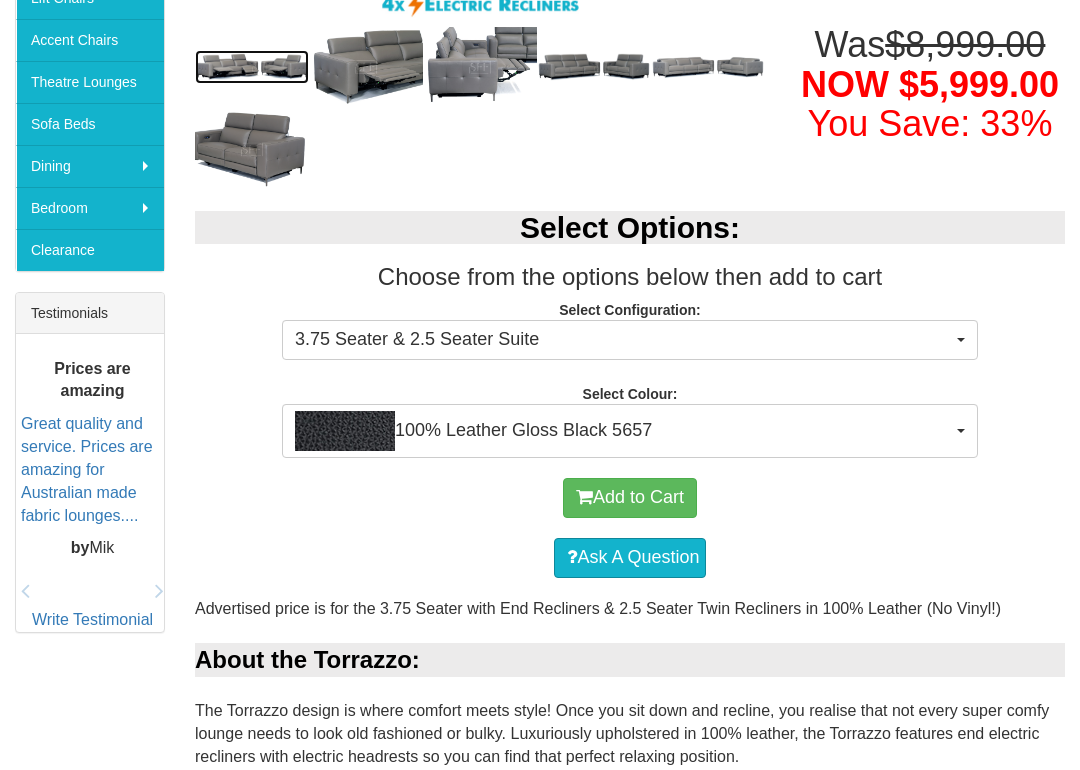 scroll, scrollTop: 576, scrollLeft: 0, axis: vertical 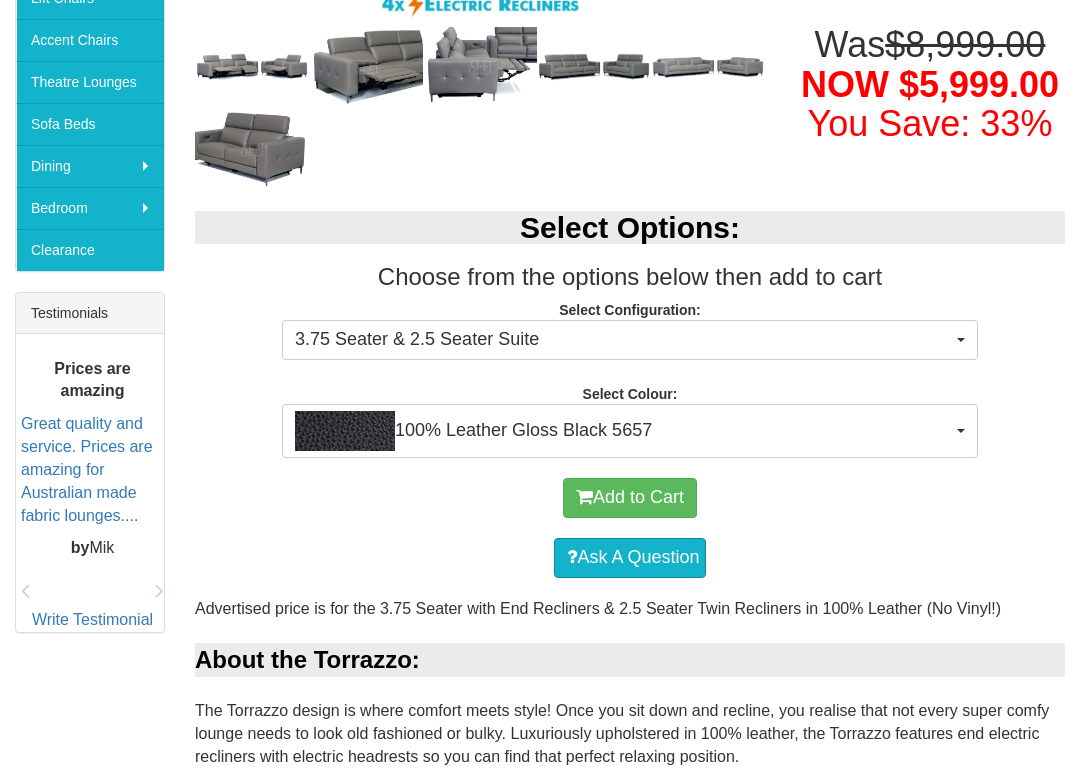 click on "100% Leather Gloss Black 5657" at bounding box center [623, 431] 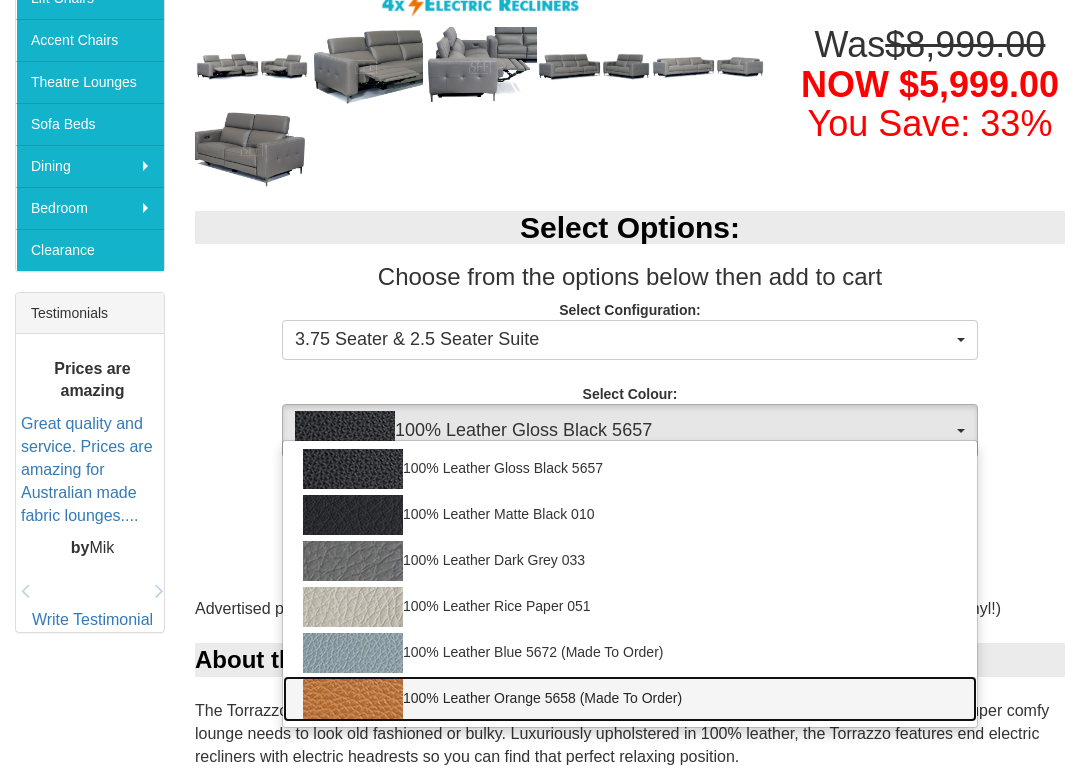 click at bounding box center (353, 699) 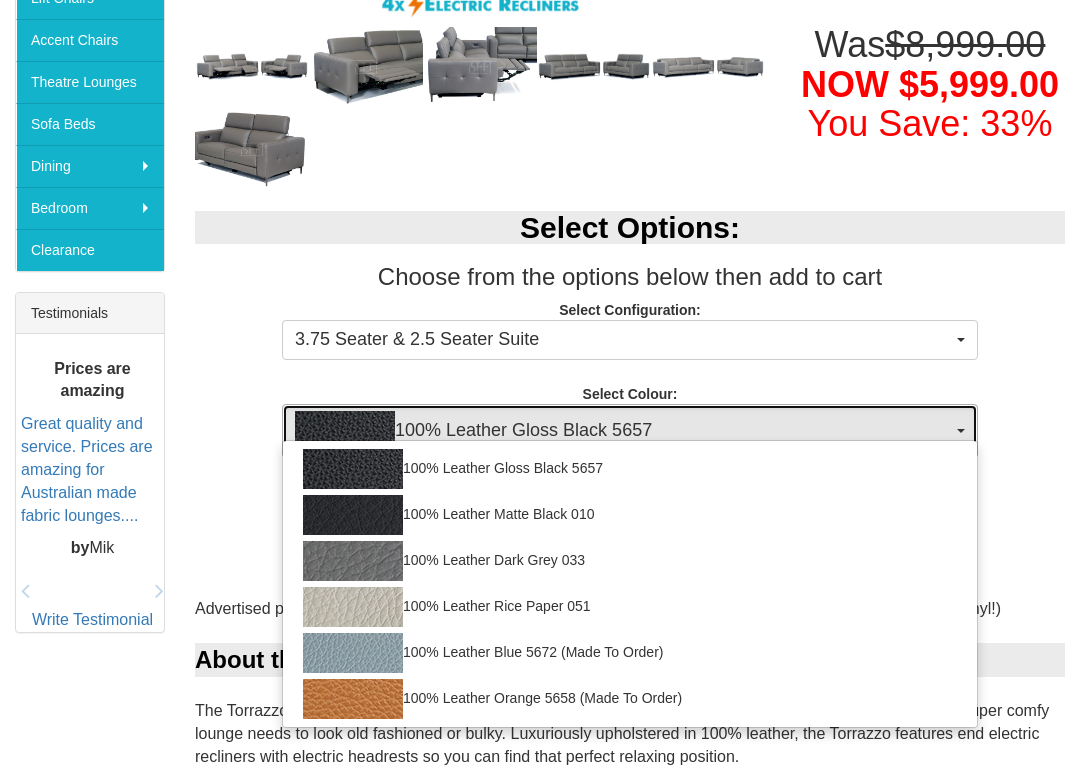 select on "2023" 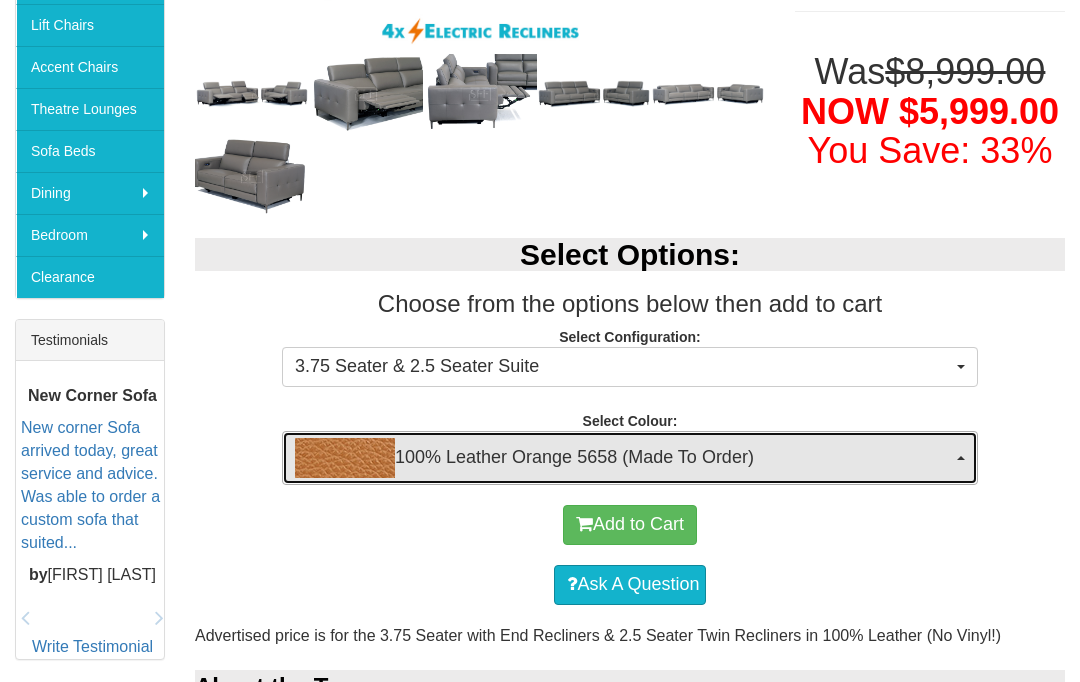 scroll, scrollTop: 549, scrollLeft: 0, axis: vertical 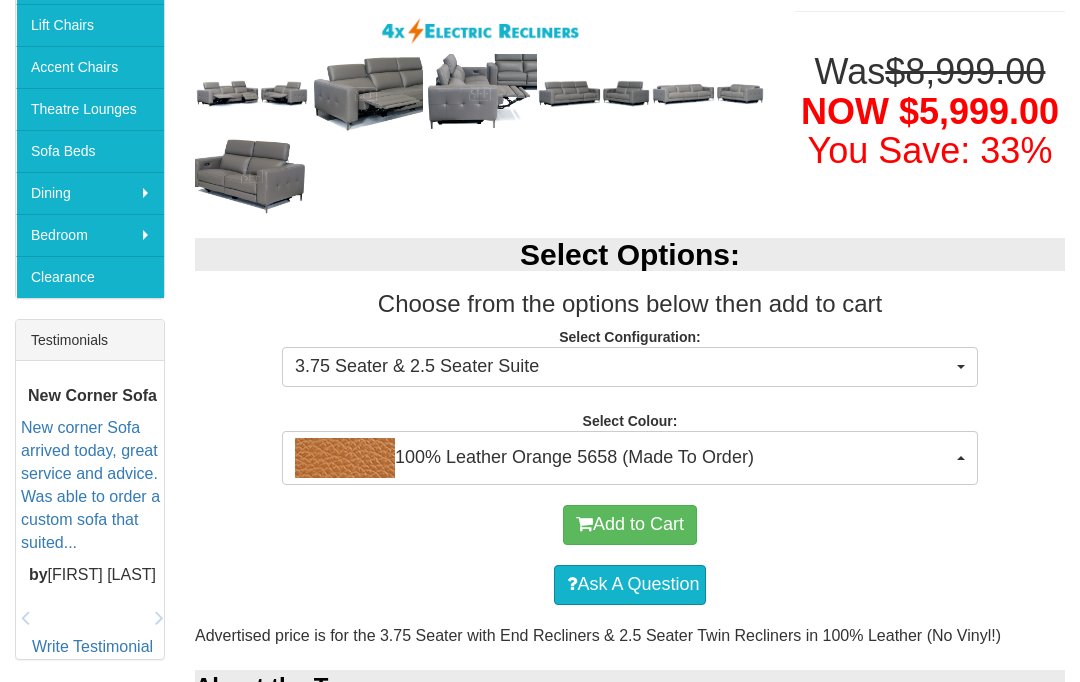 click on "100% Leather Orange 5658 (Made To Order)" at bounding box center (623, 458) 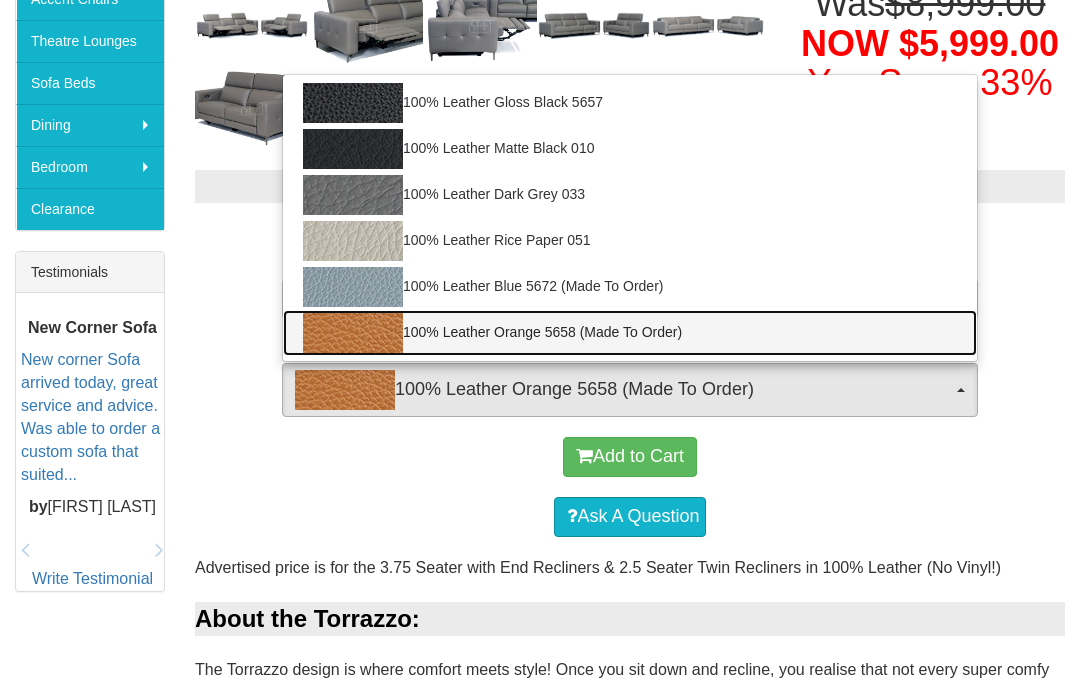 scroll, scrollTop: 614, scrollLeft: 0, axis: vertical 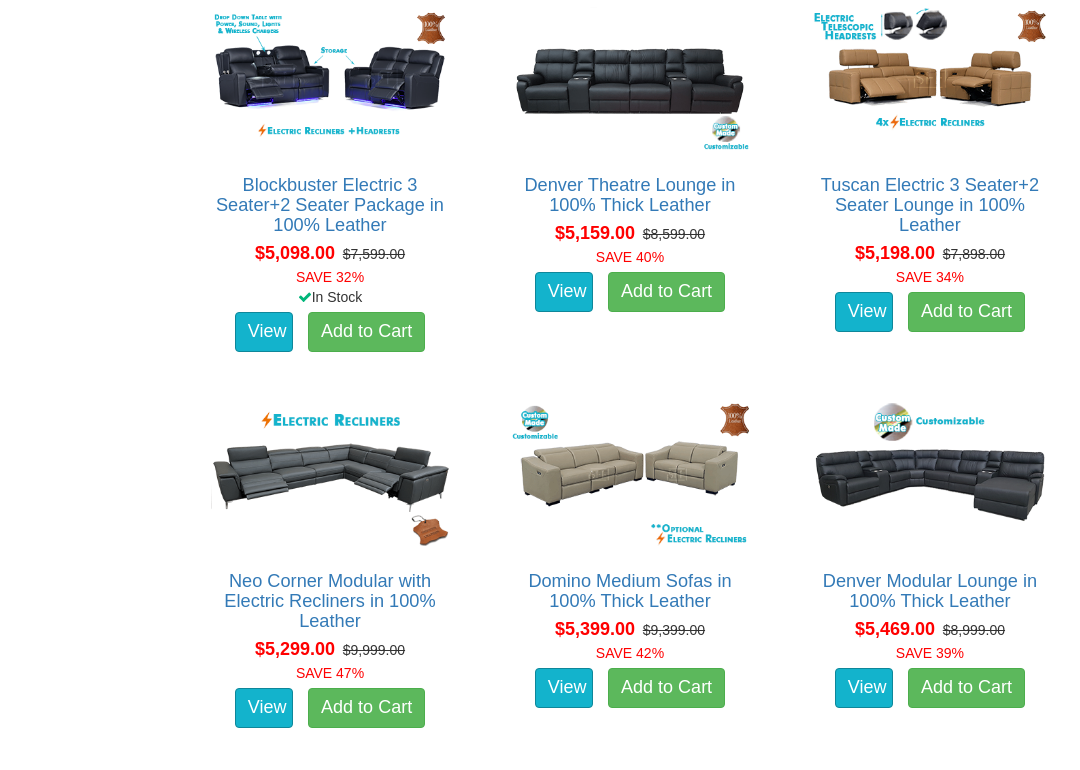 click at bounding box center (630, 475) 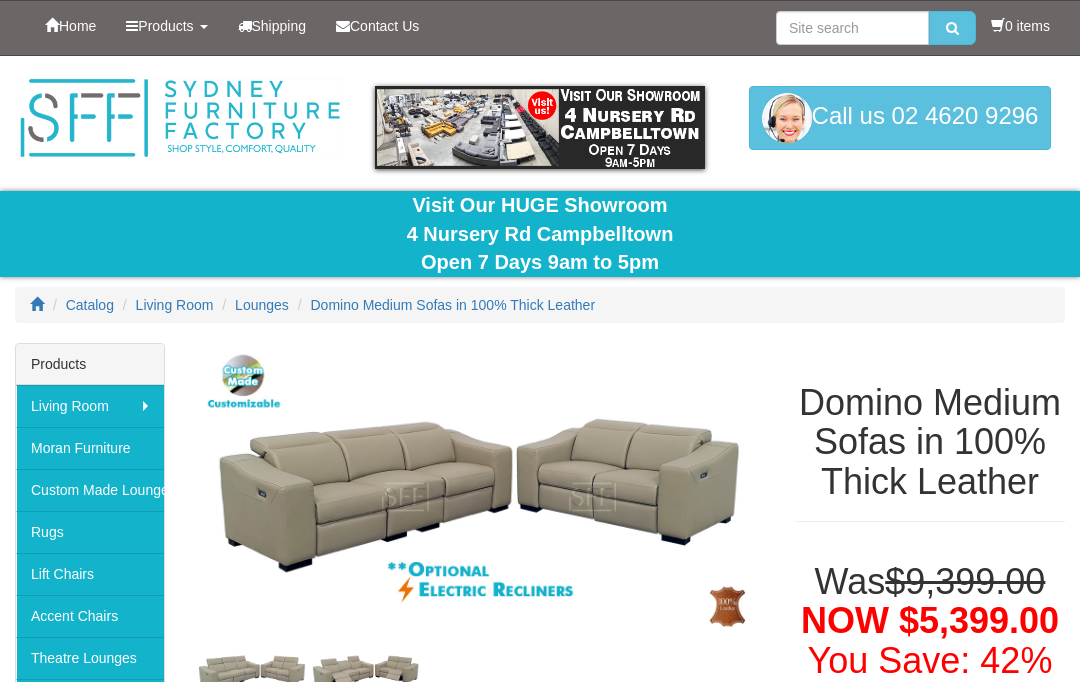scroll, scrollTop: 0, scrollLeft: 0, axis: both 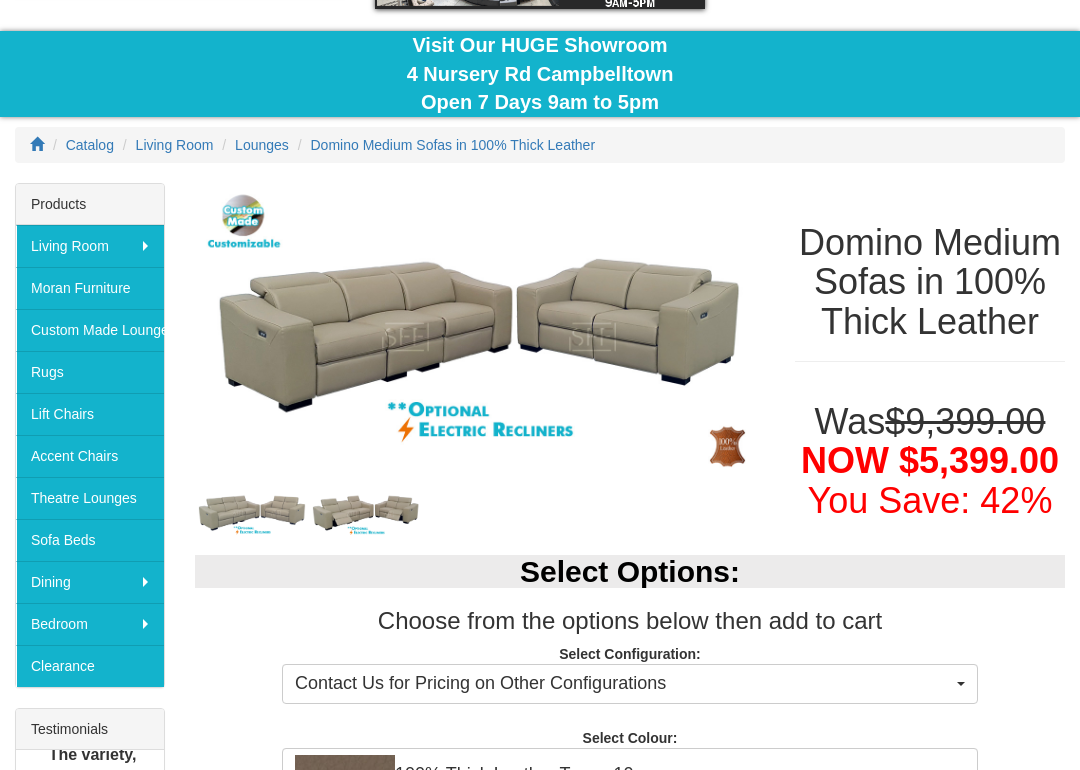 click at bounding box center (366, 514) 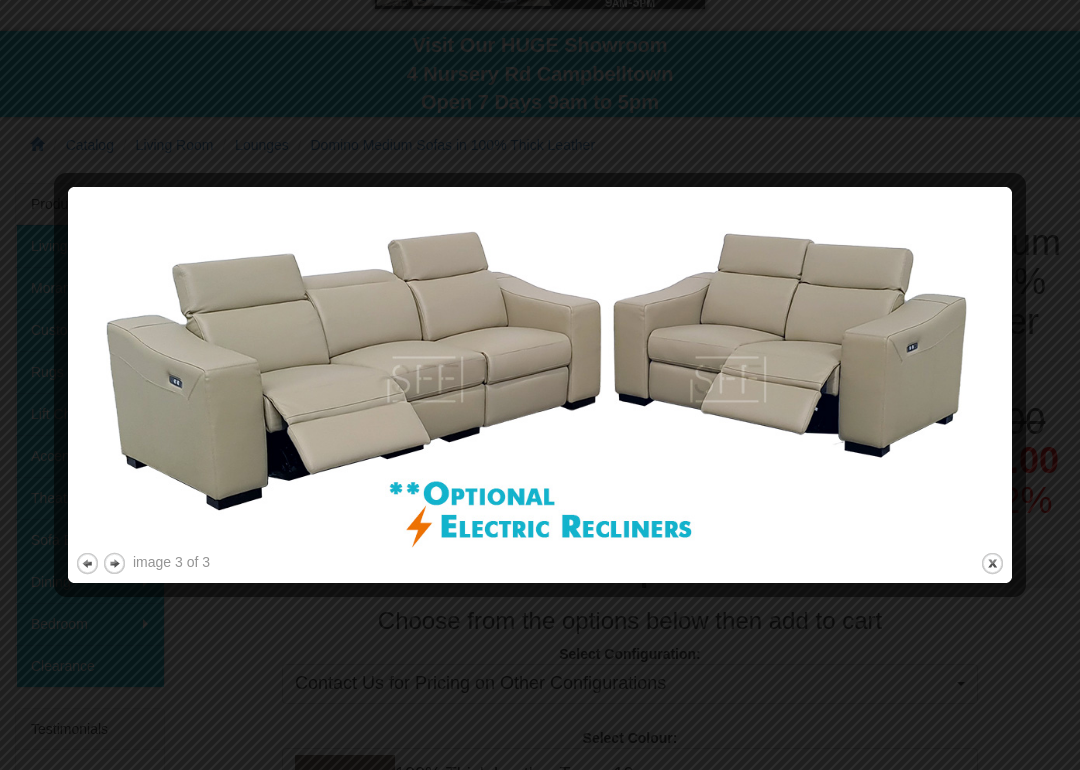 click at bounding box center [540, 371] 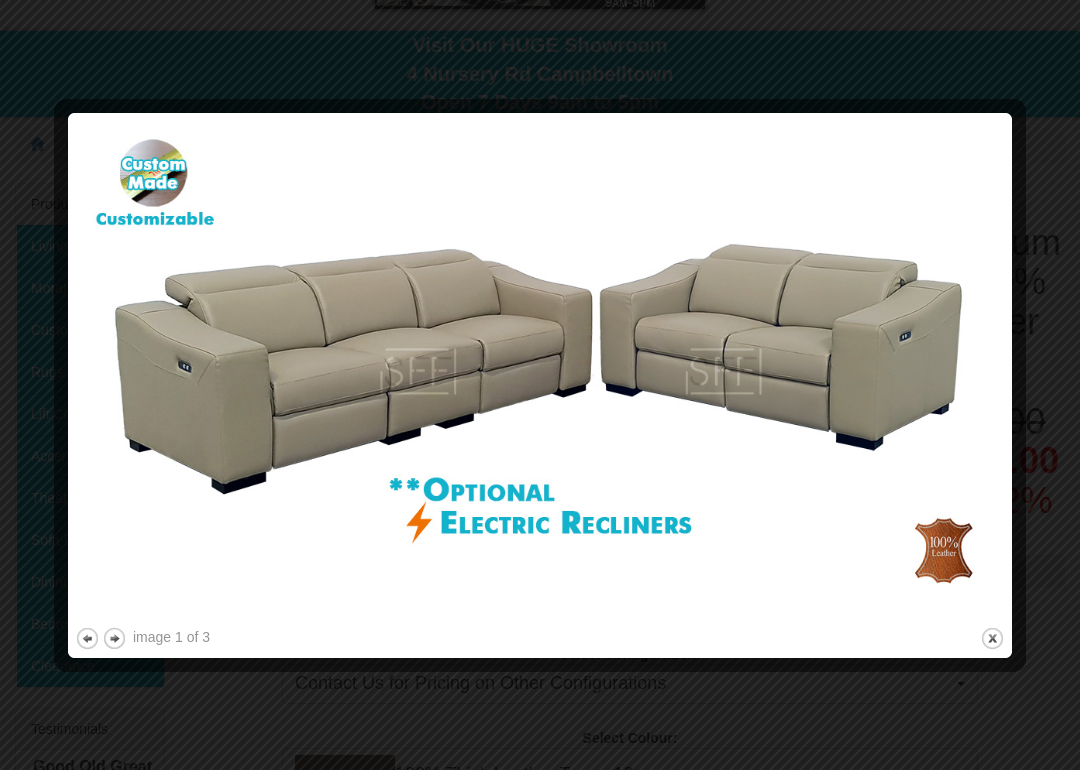 click at bounding box center [540, 385] 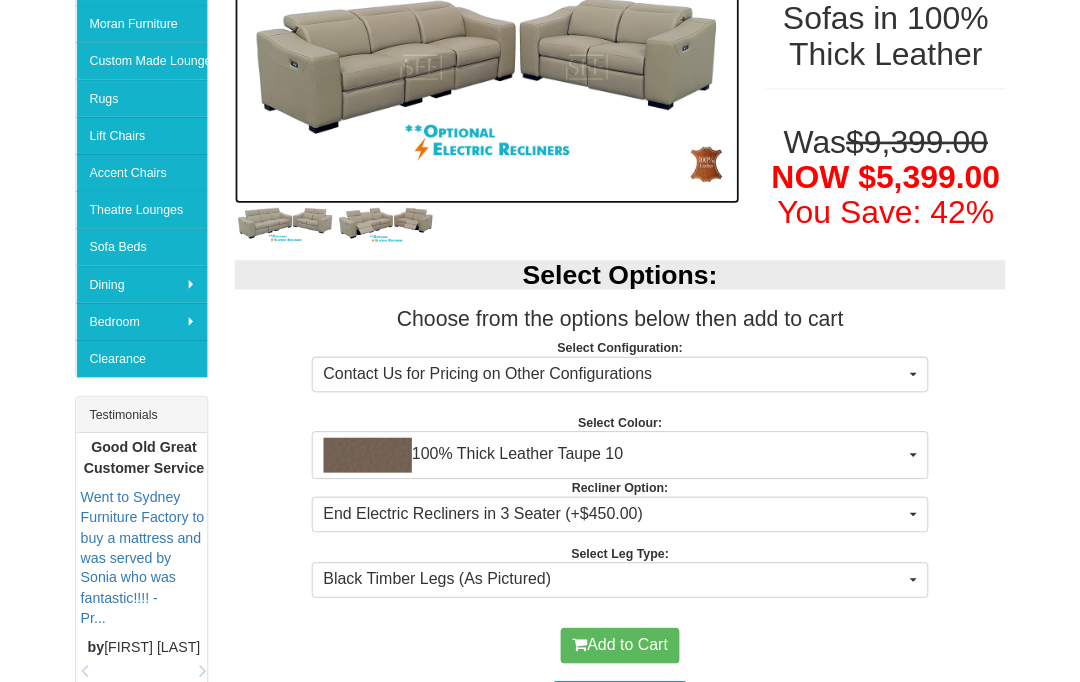 scroll, scrollTop: 420, scrollLeft: 0, axis: vertical 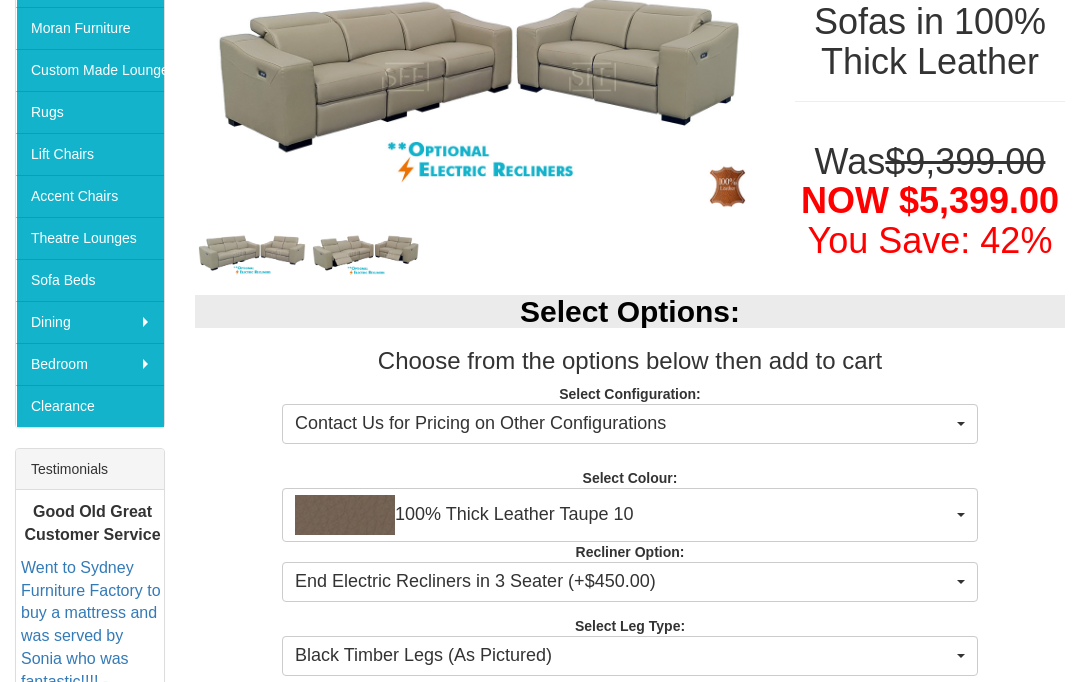 click at bounding box center [345, 515] 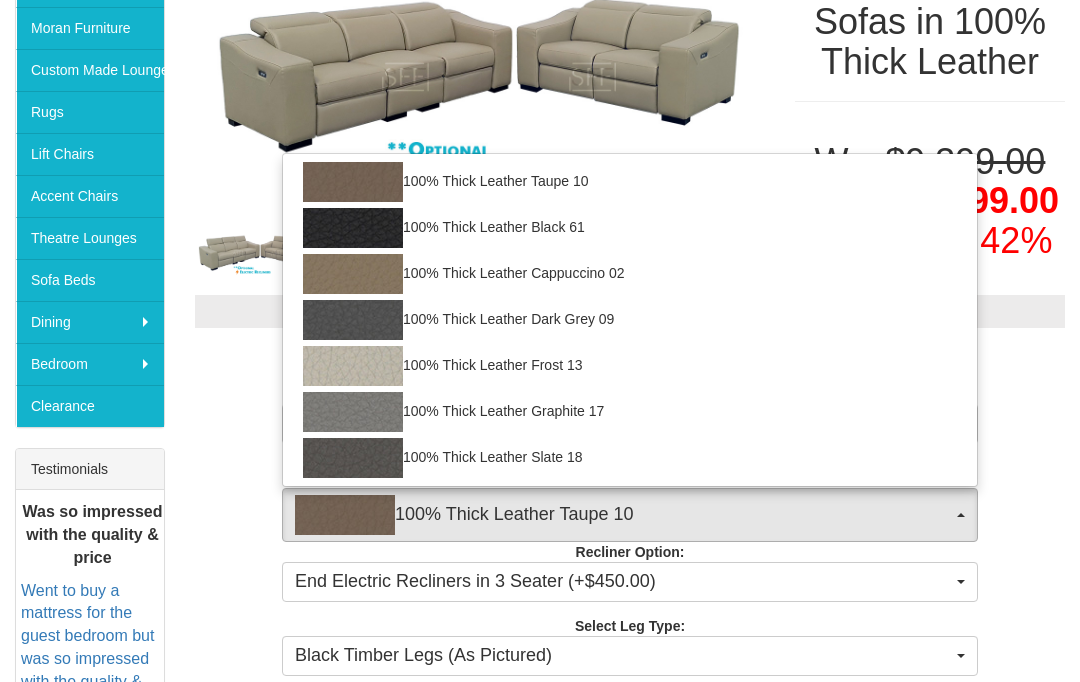 click at bounding box center (540, 341) 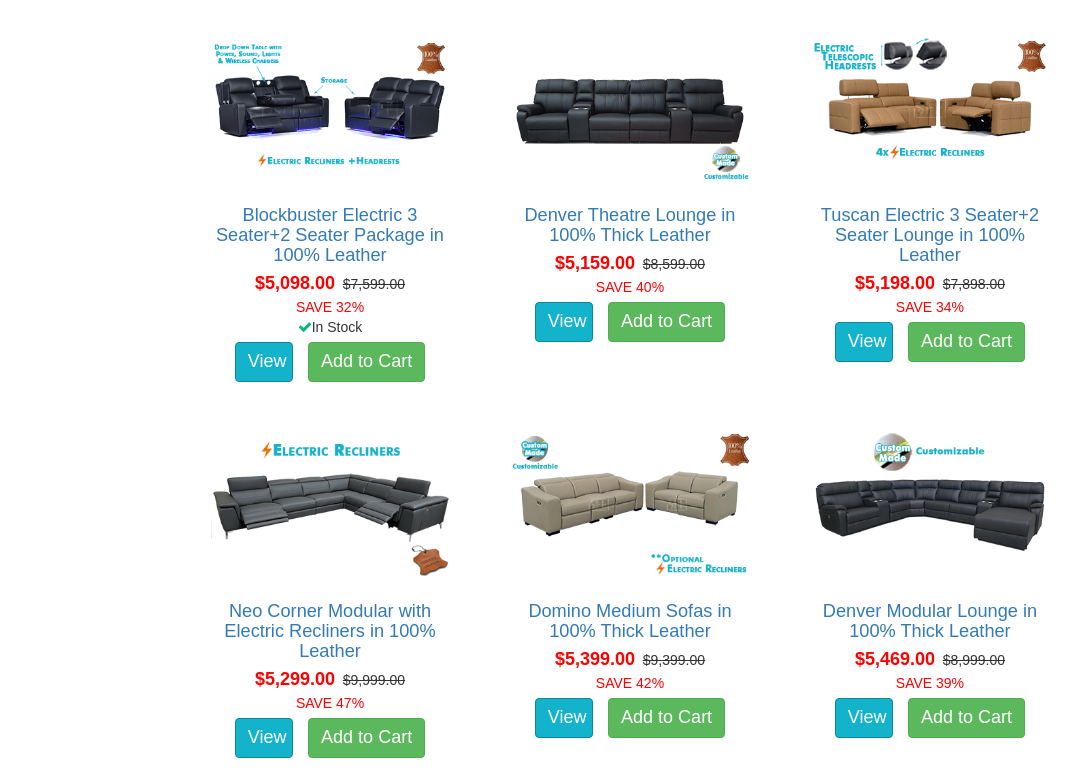 scroll, scrollTop: 5116, scrollLeft: 0, axis: vertical 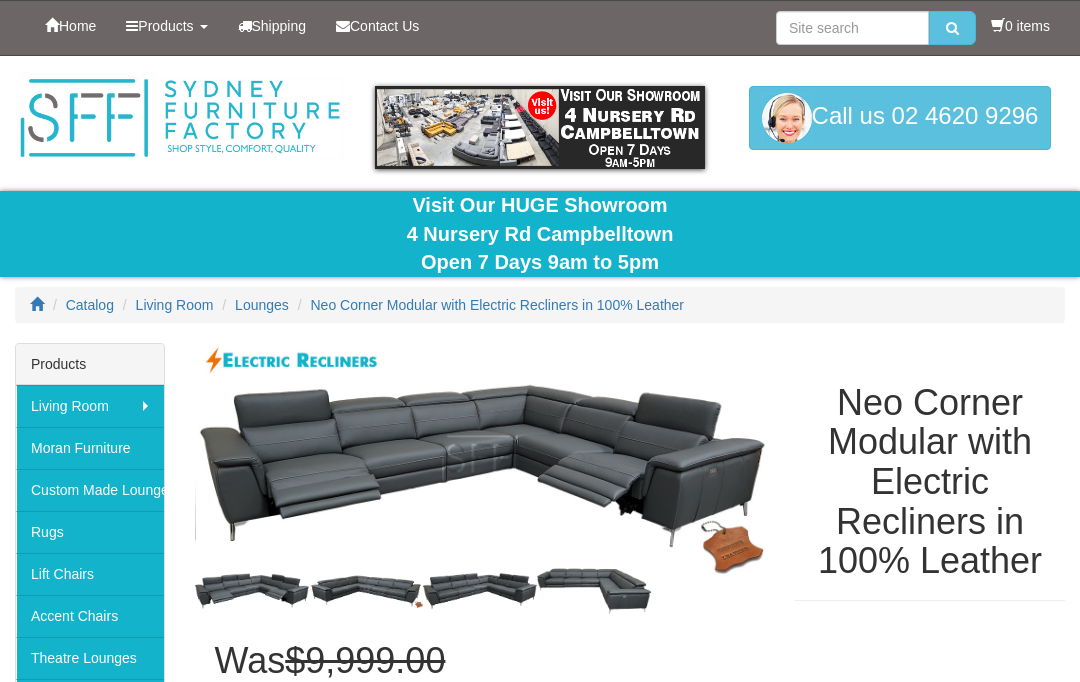 click at bounding box center [480, 458] 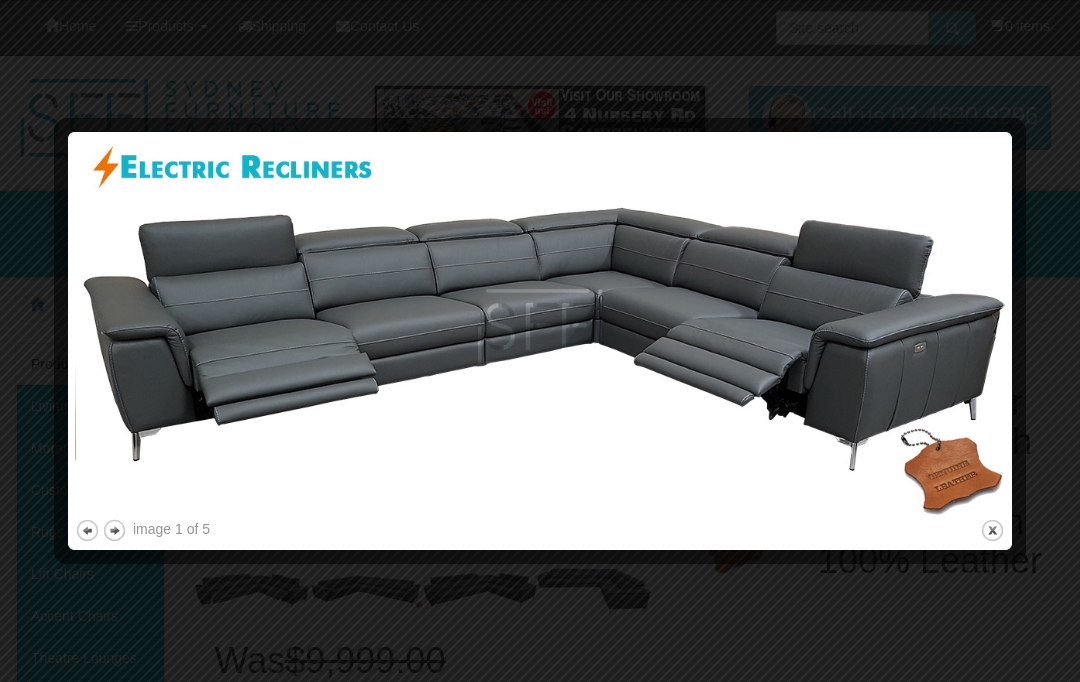 click at bounding box center [540, 327] 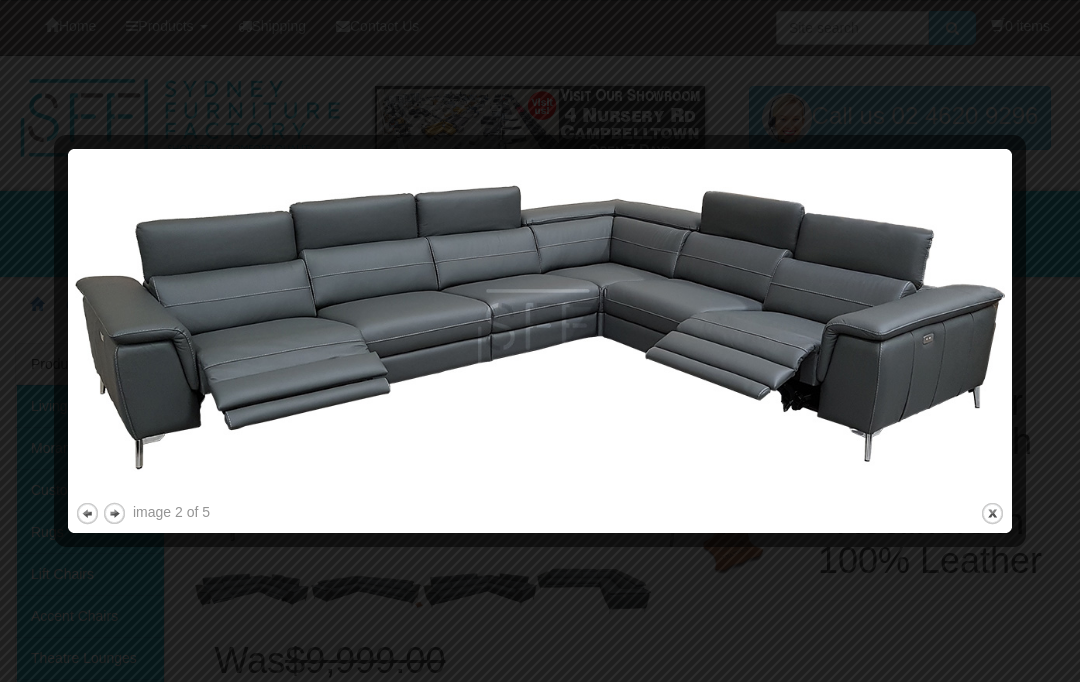 click at bounding box center [540, 327] 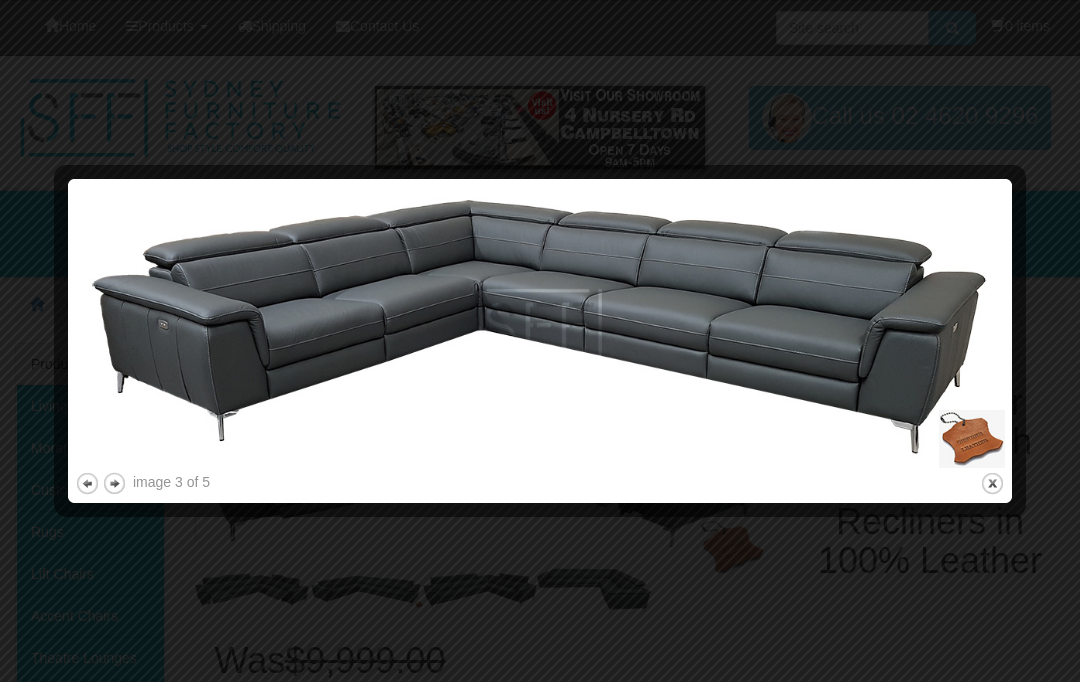 click at bounding box center (540, 327) 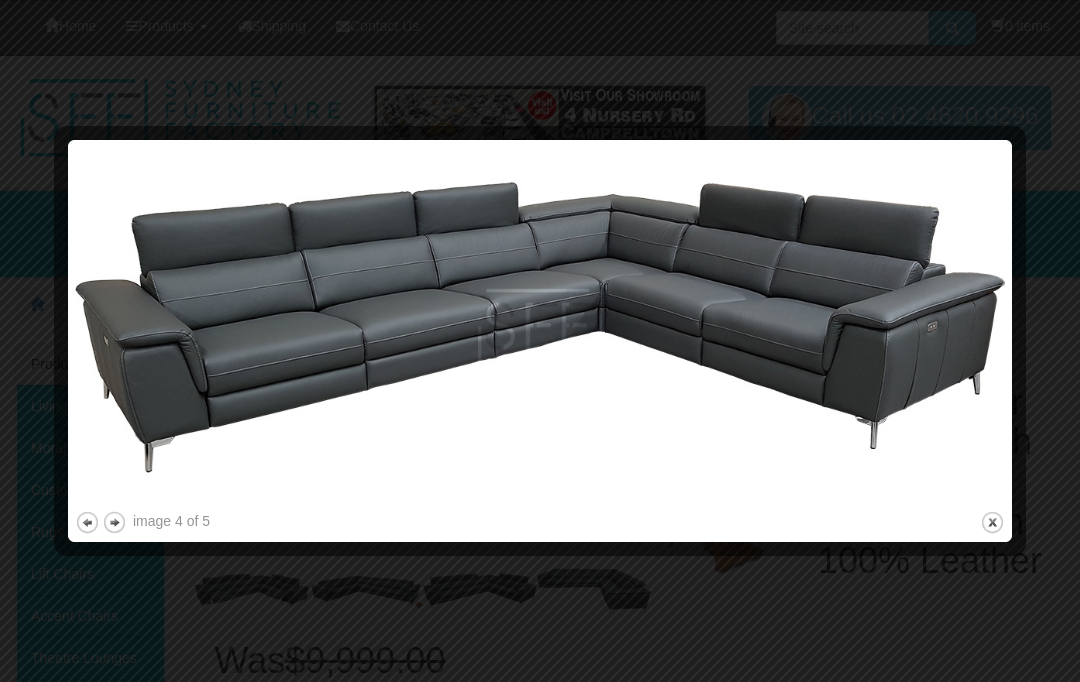 click at bounding box center [540, 327] 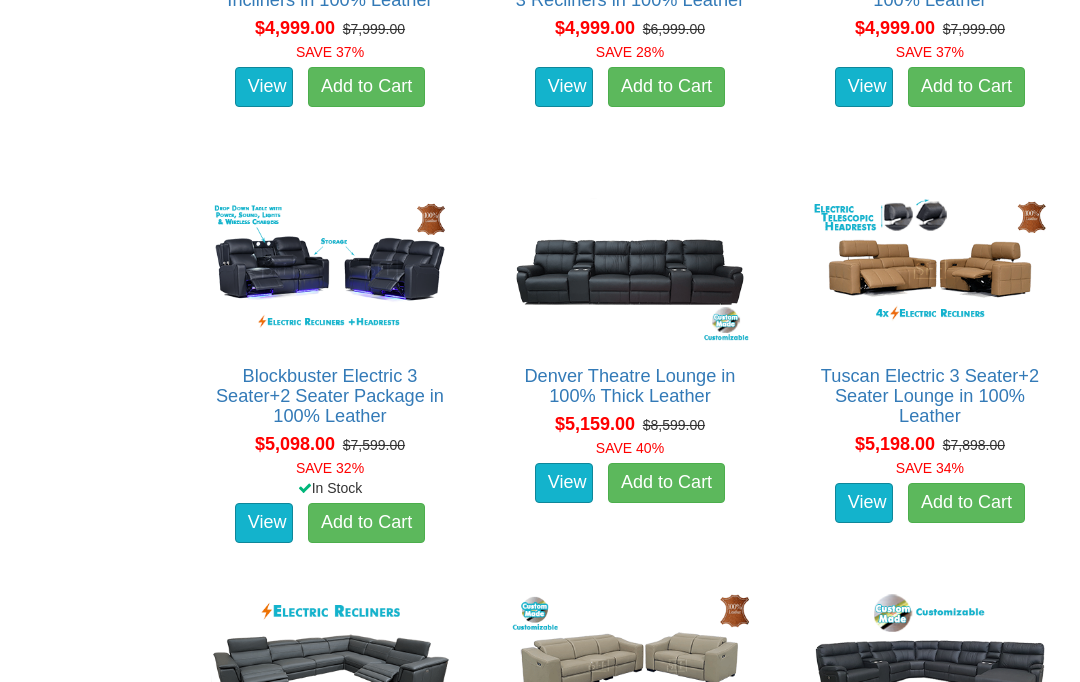 scroll, scrollTop: 4955, scrollLeft: 0, axis: vertical 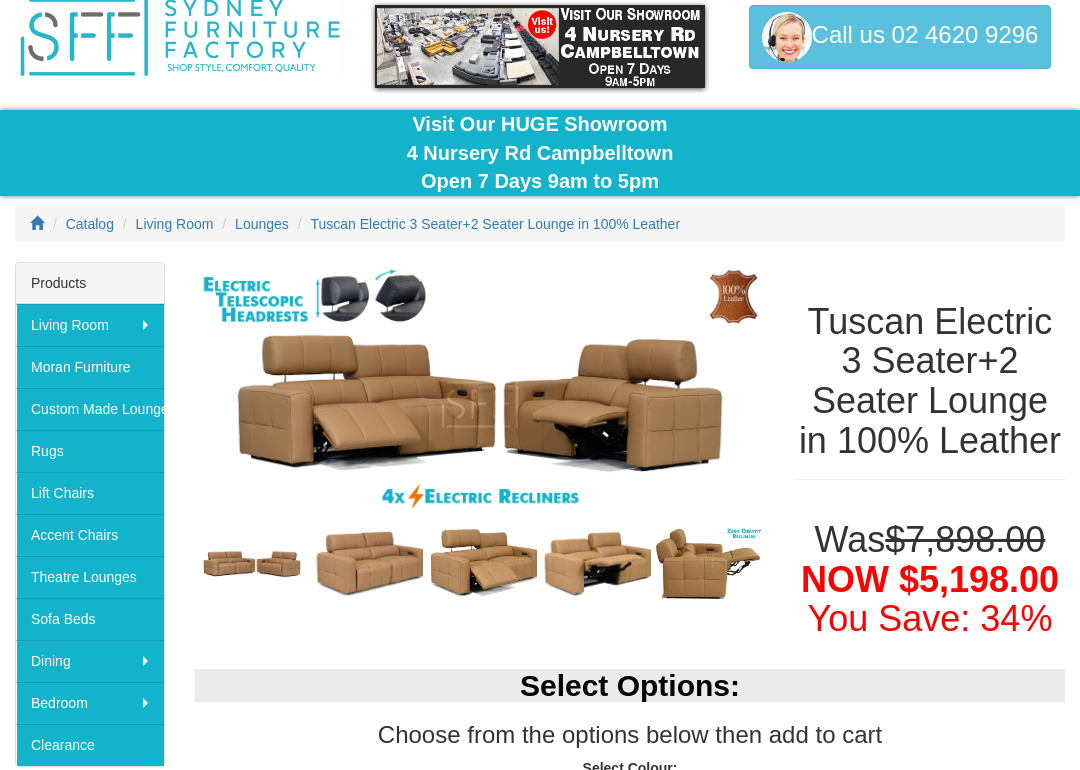 click at bounding box center [480, 404] 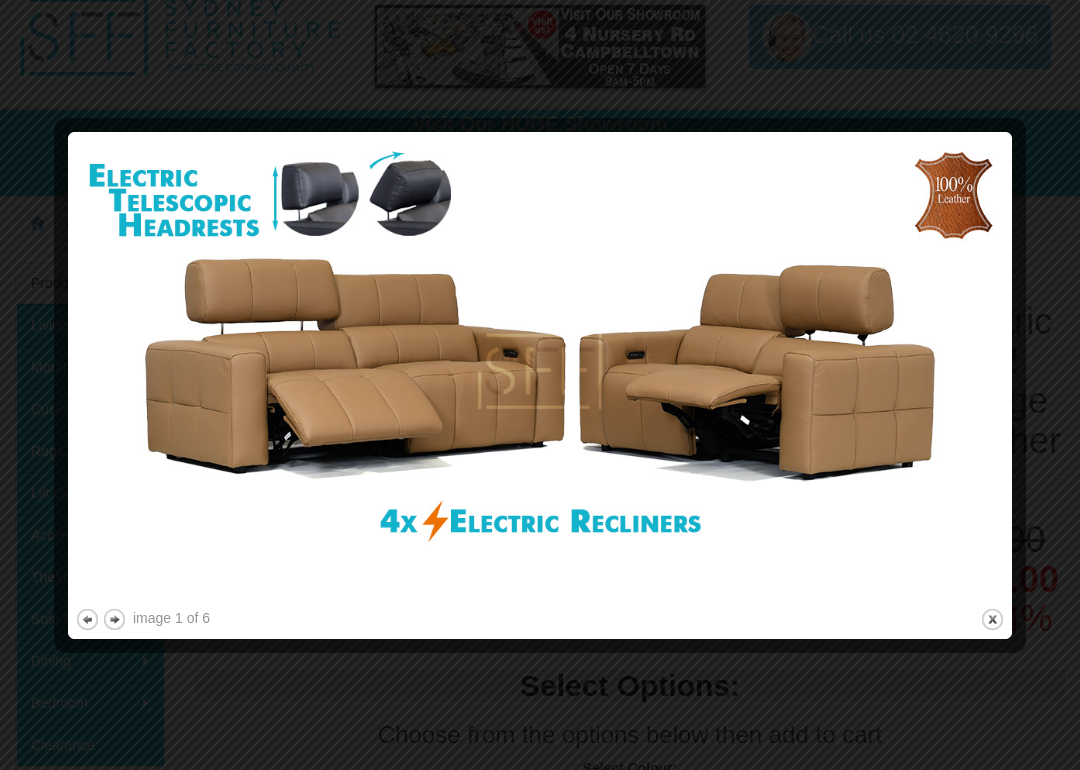 click at bounding box center [540, 371] 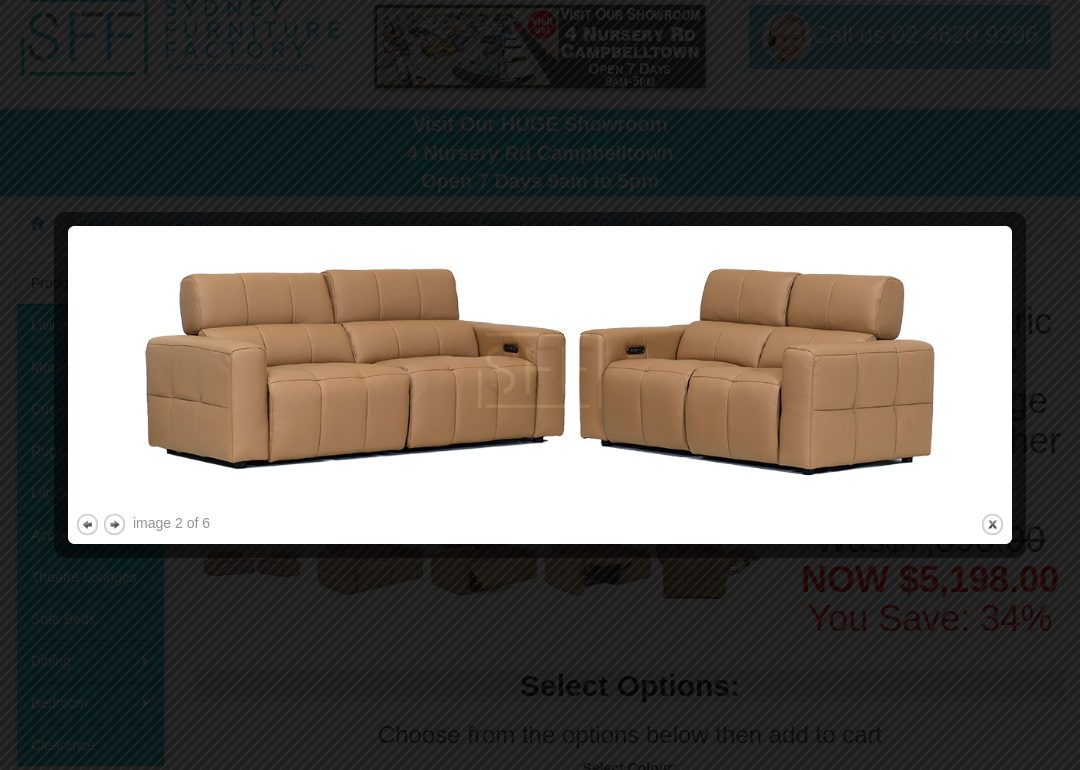 click at bounding box center (540, 371) 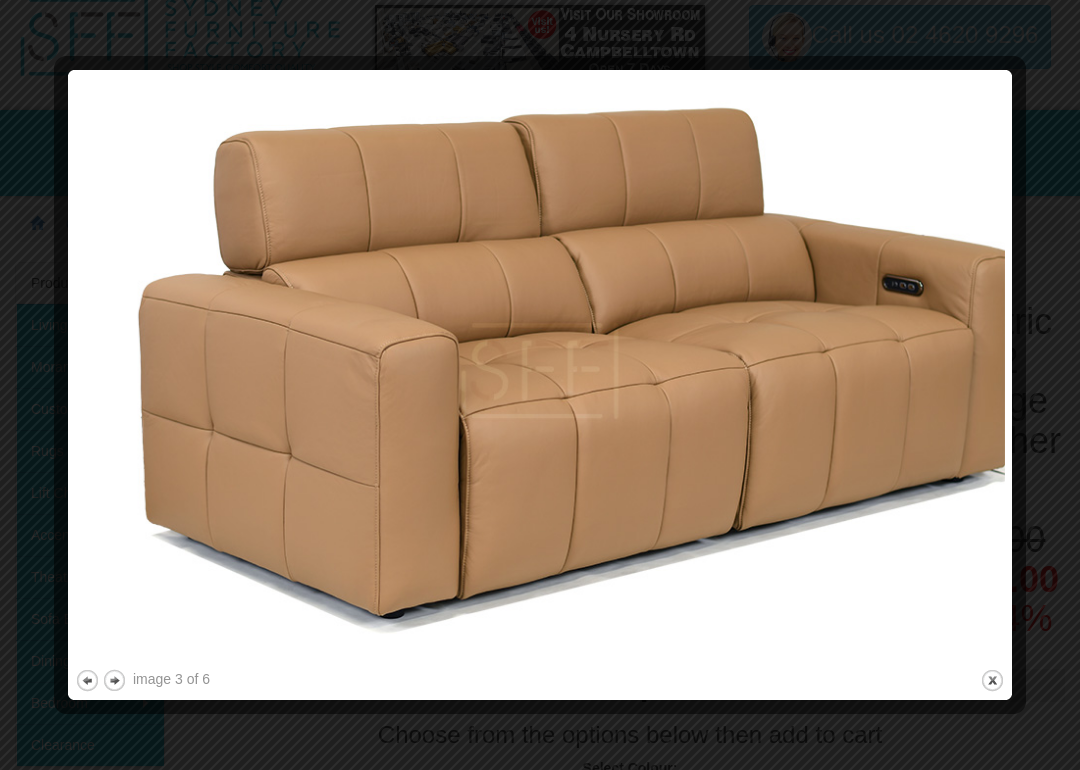 click at bounding box center [540, 371] 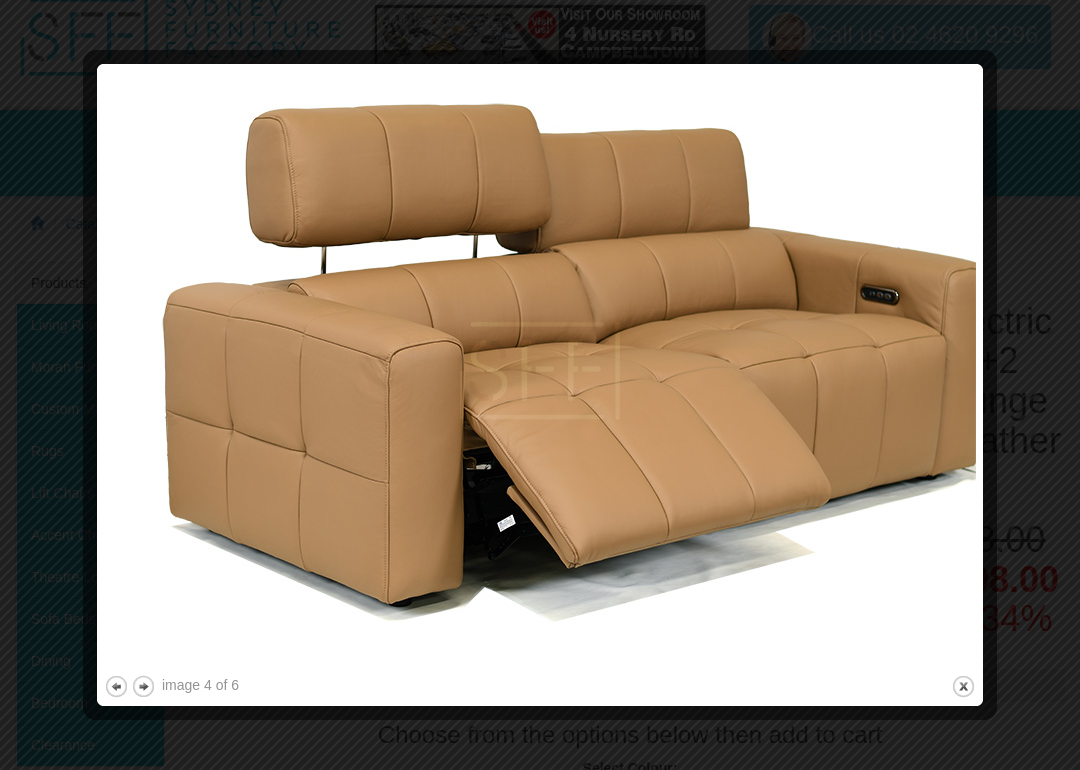 click at bounding box center (540, 371) 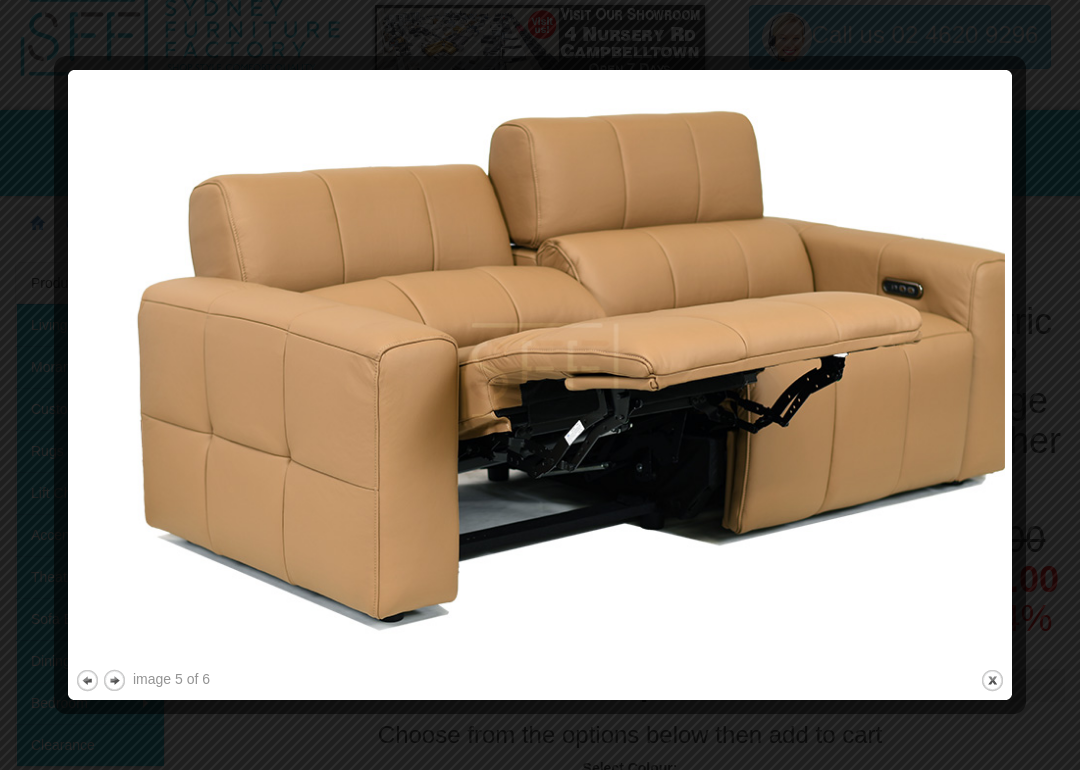 click at bounding box center (540, 371) 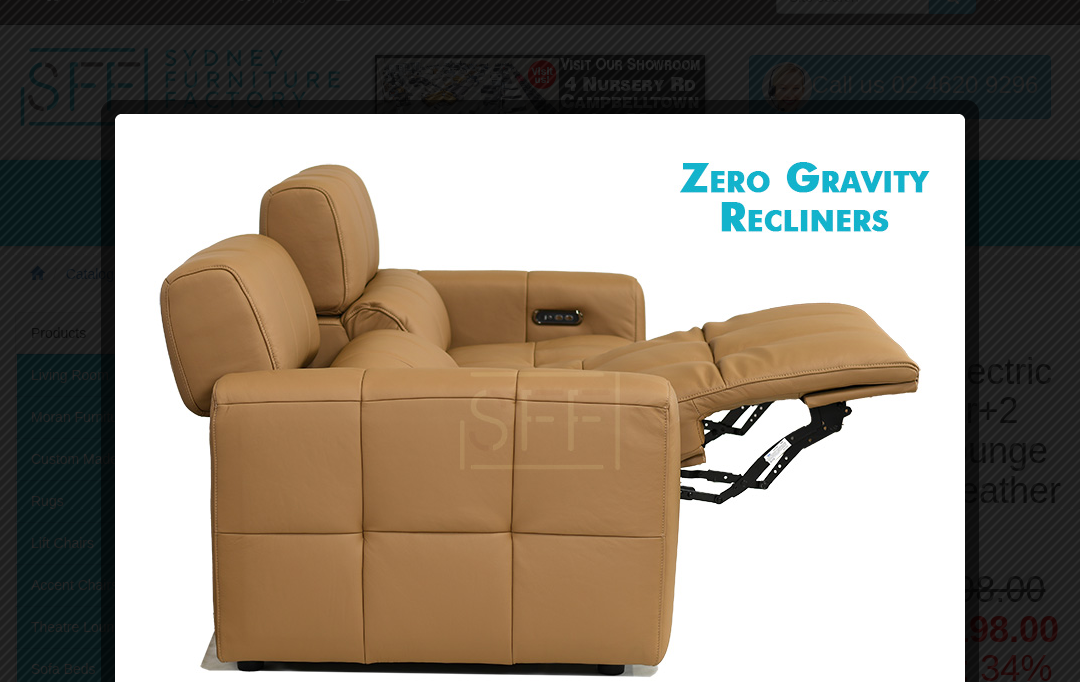 scroll, scrollTop: 0, scrollLeft: 0, axis: both 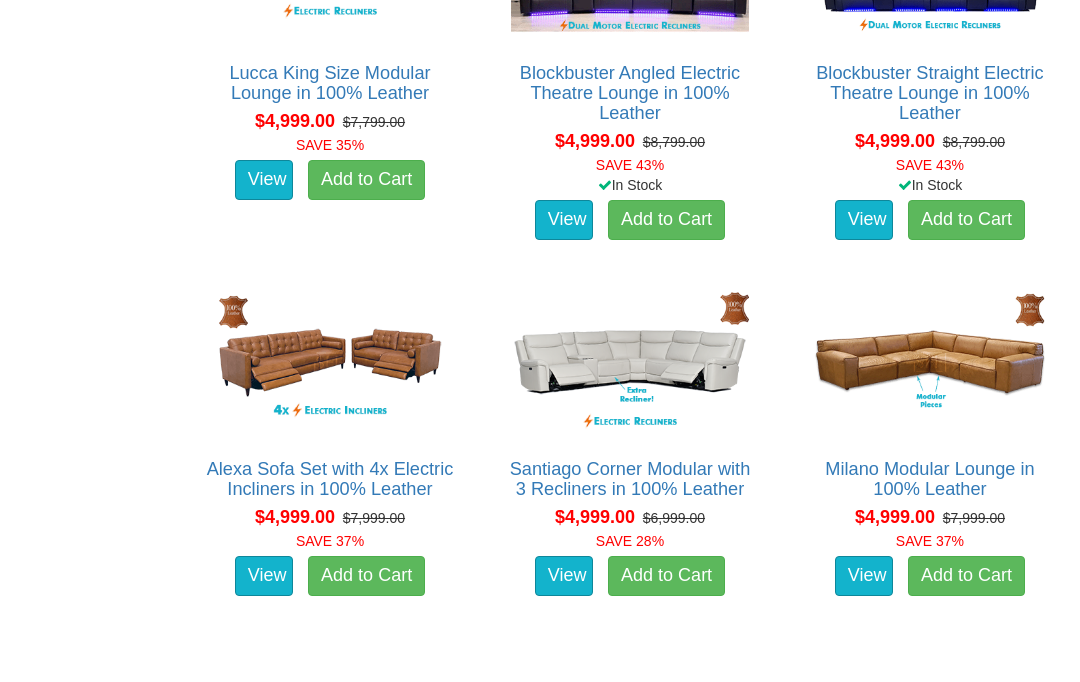 click at bounding box center (930, 362) 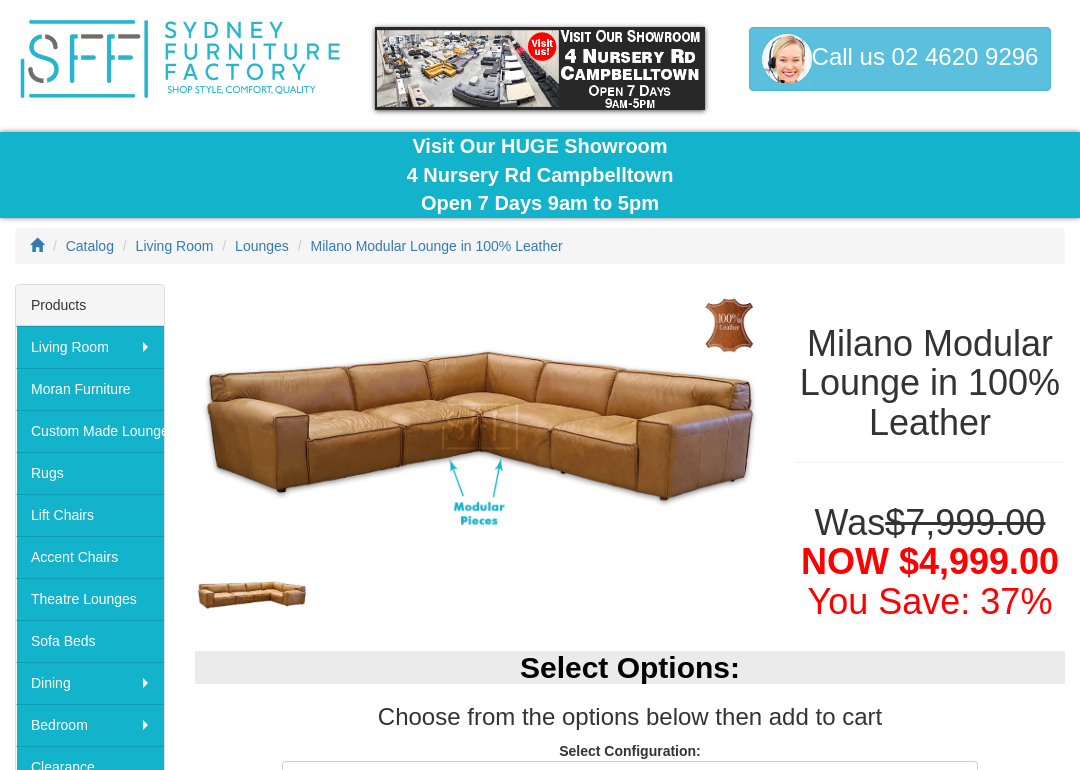 scroll, scrollTop: 59, scrollLeft: 0, axis: vertical 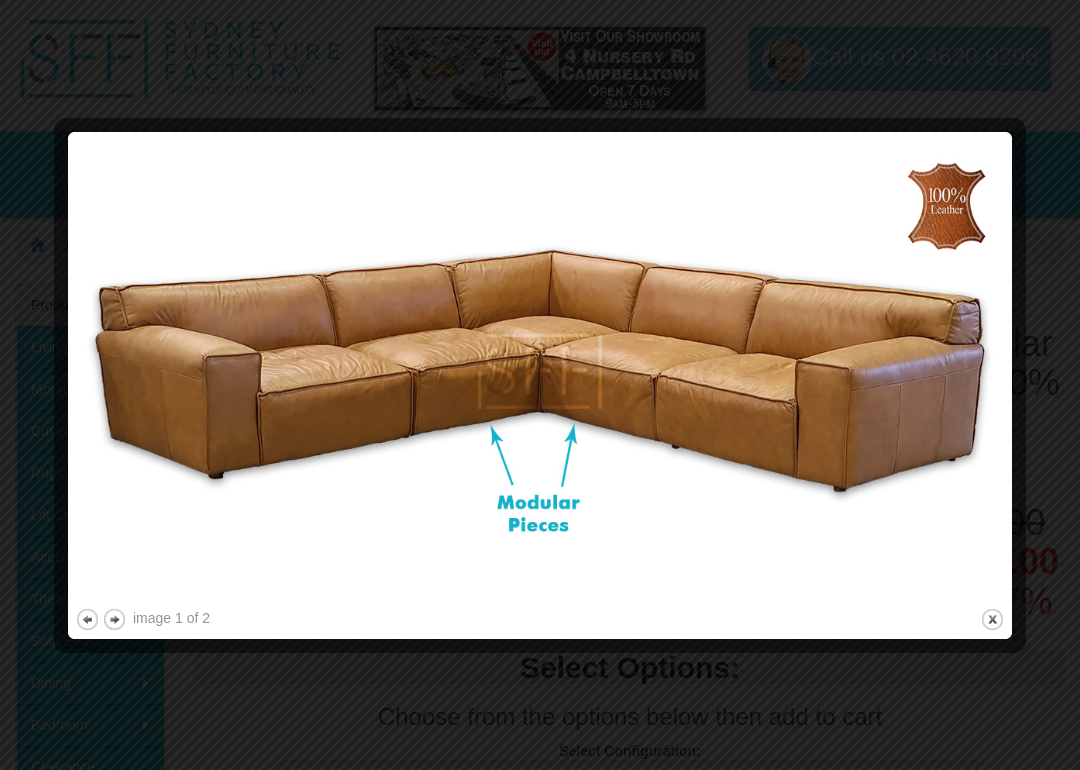 click at bounding box center [540, 371] 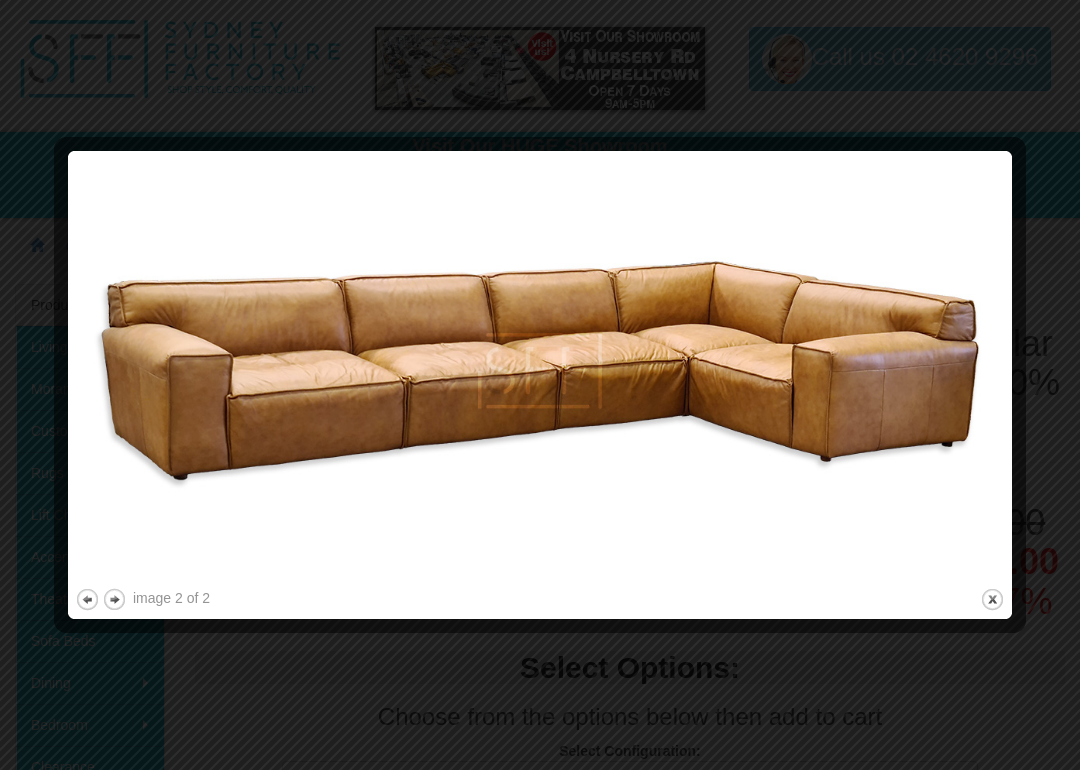 click at bounding box center [540, 371] 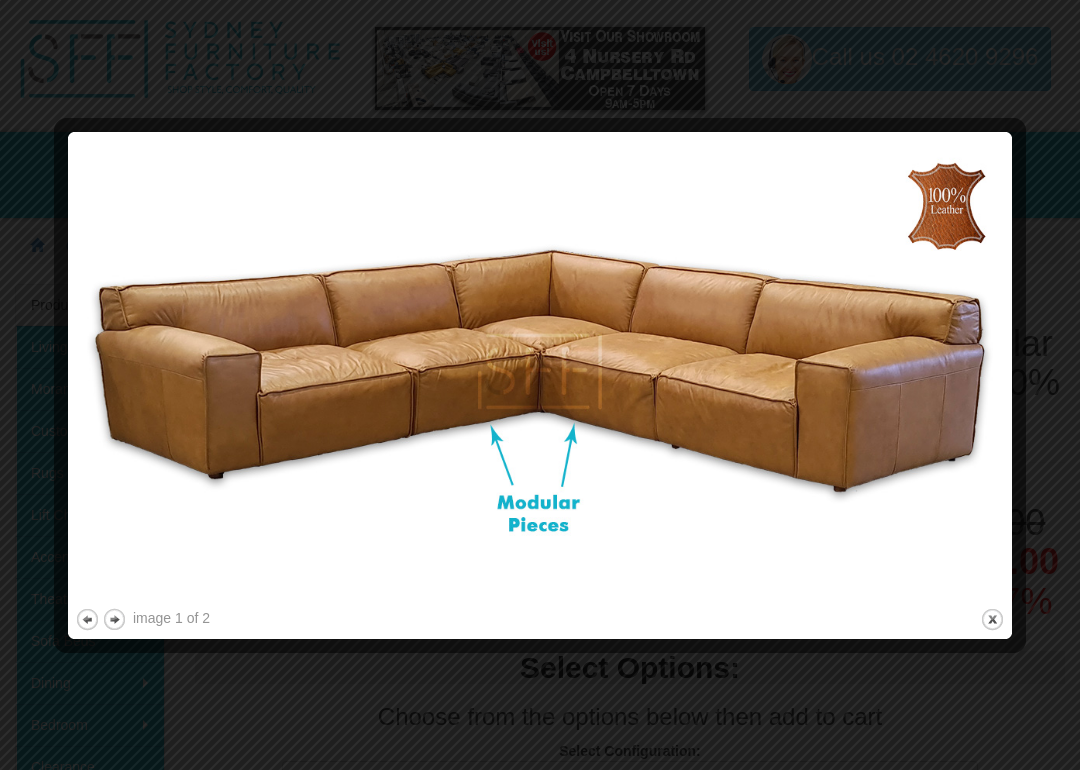 click at bounding box center [540, 371] 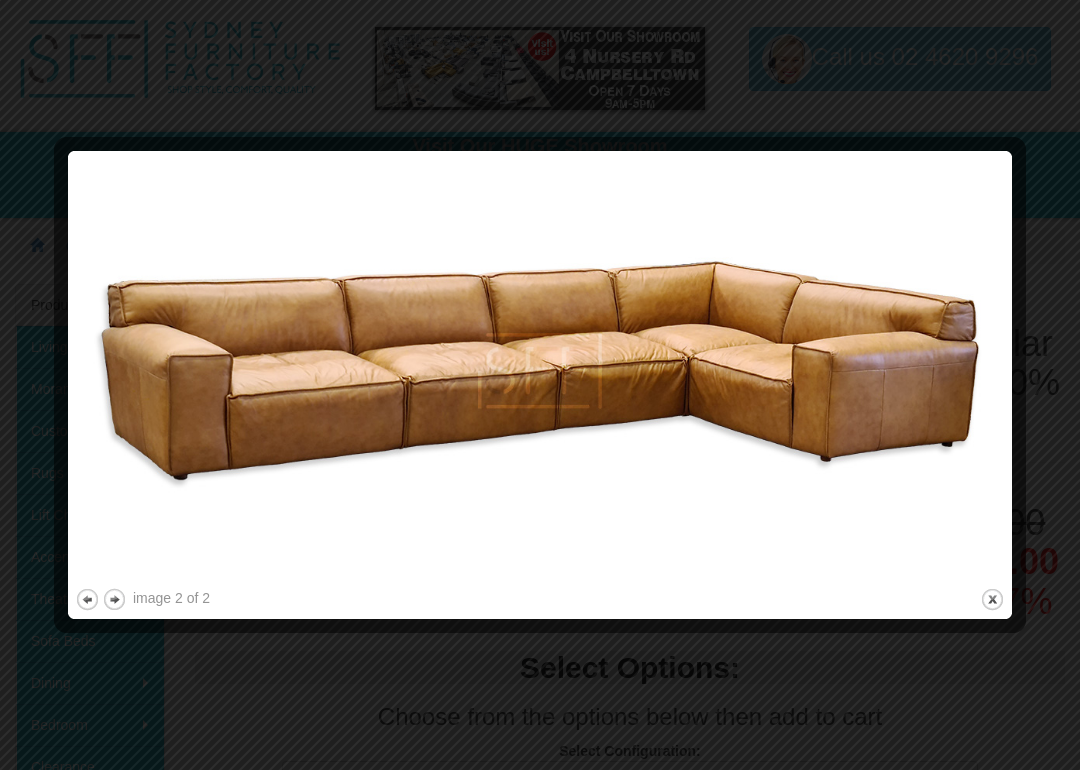 click at bounding box center (540, 371) 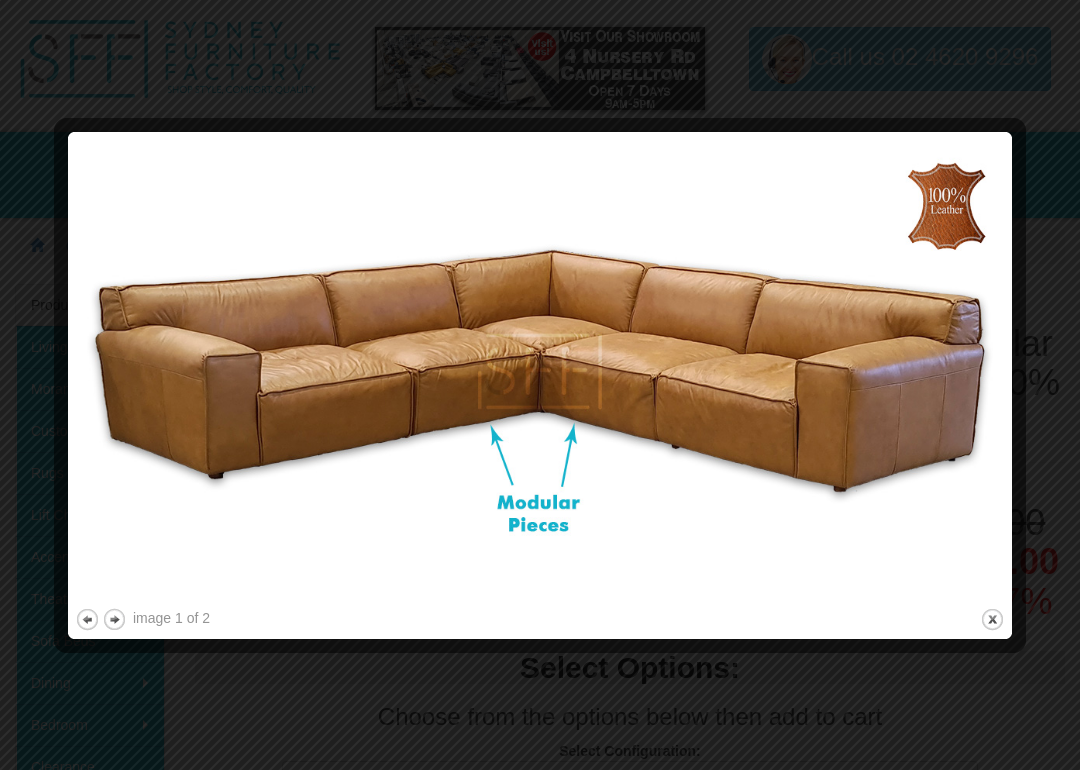 click at bounding box center [540, 385] 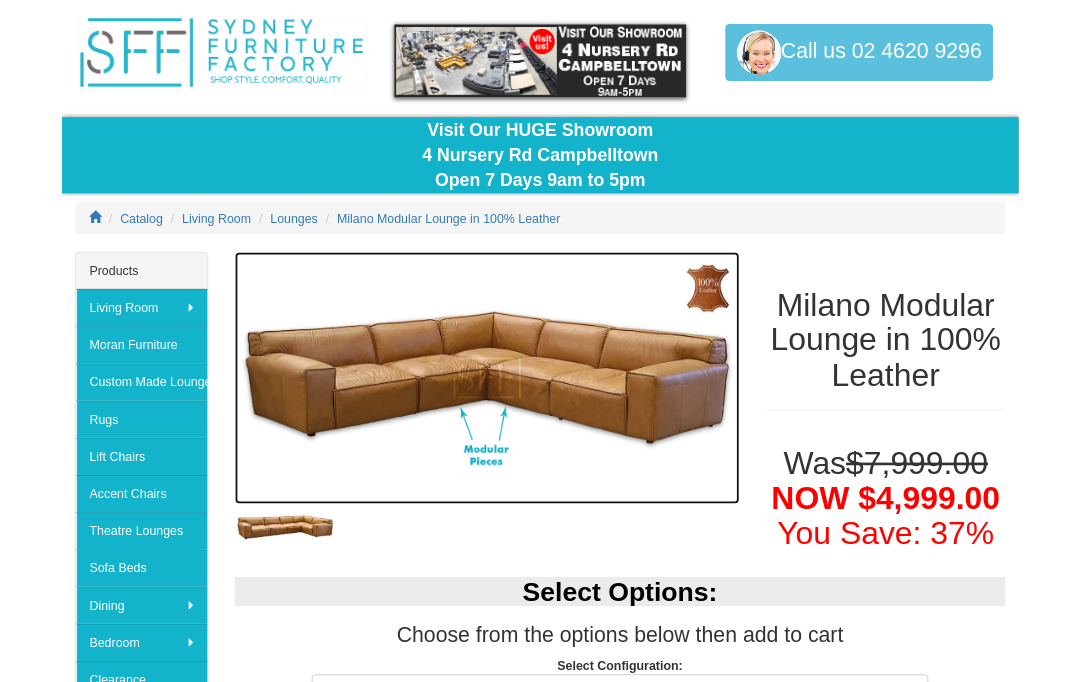 scroll, scrollTop: 0, scrollLeft: 0, axis: both 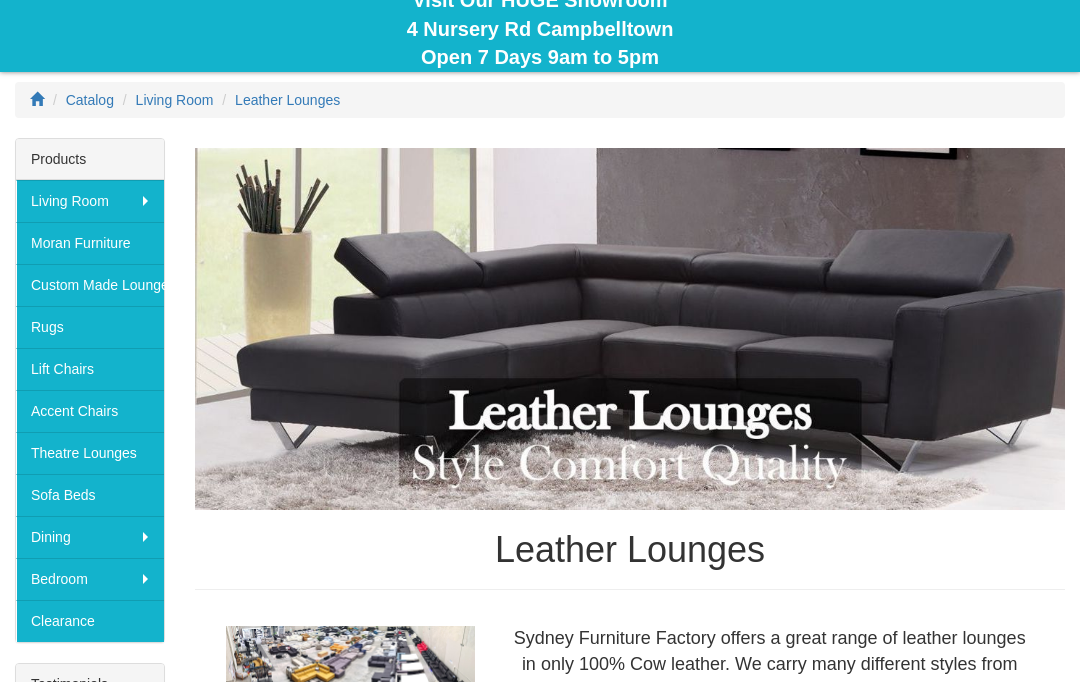 click on "Clearance" at bounding box center [90, 621] 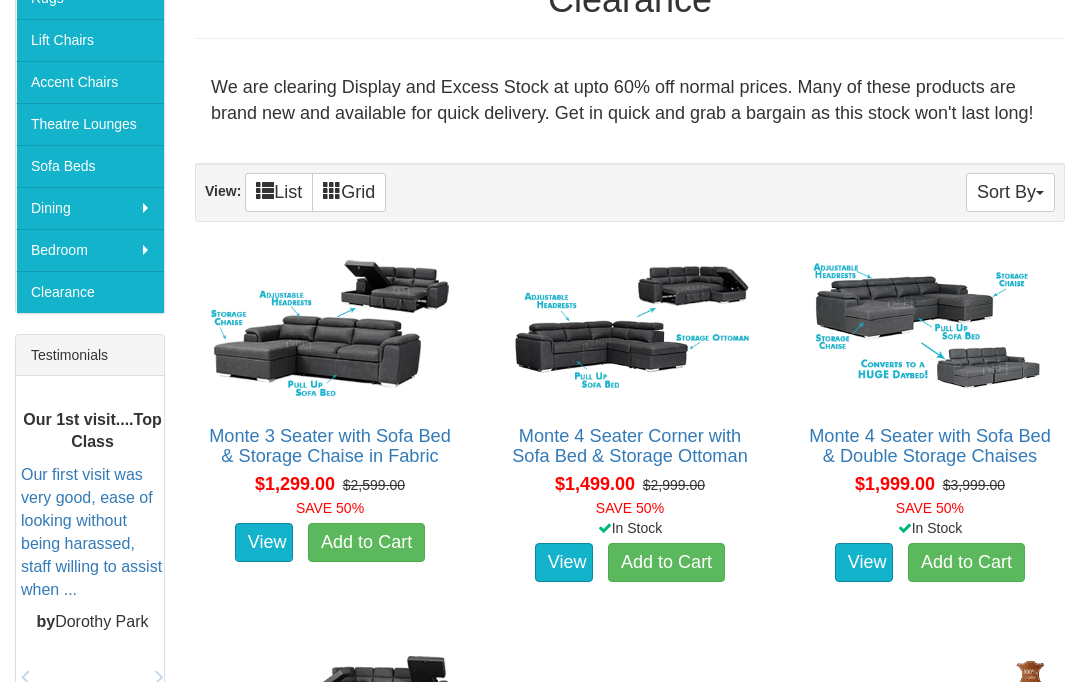 scroll, scrollTop: 534, scrollLeft: 0, axis: vertical 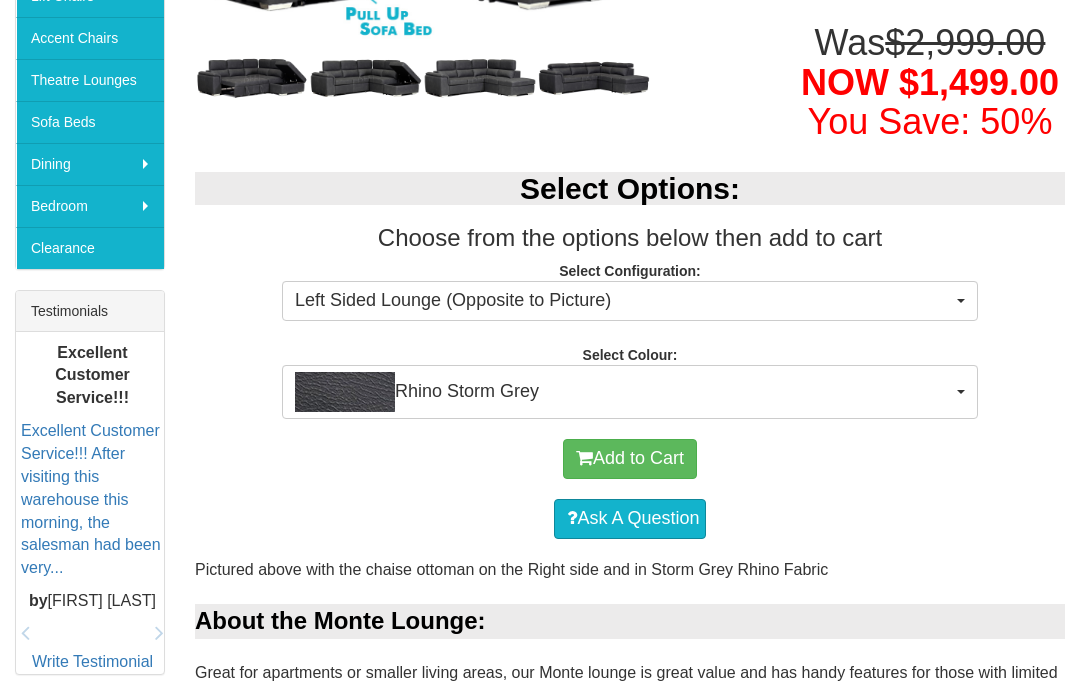 click on "Rhino Storm Grey" at bounding box center (623, 392) 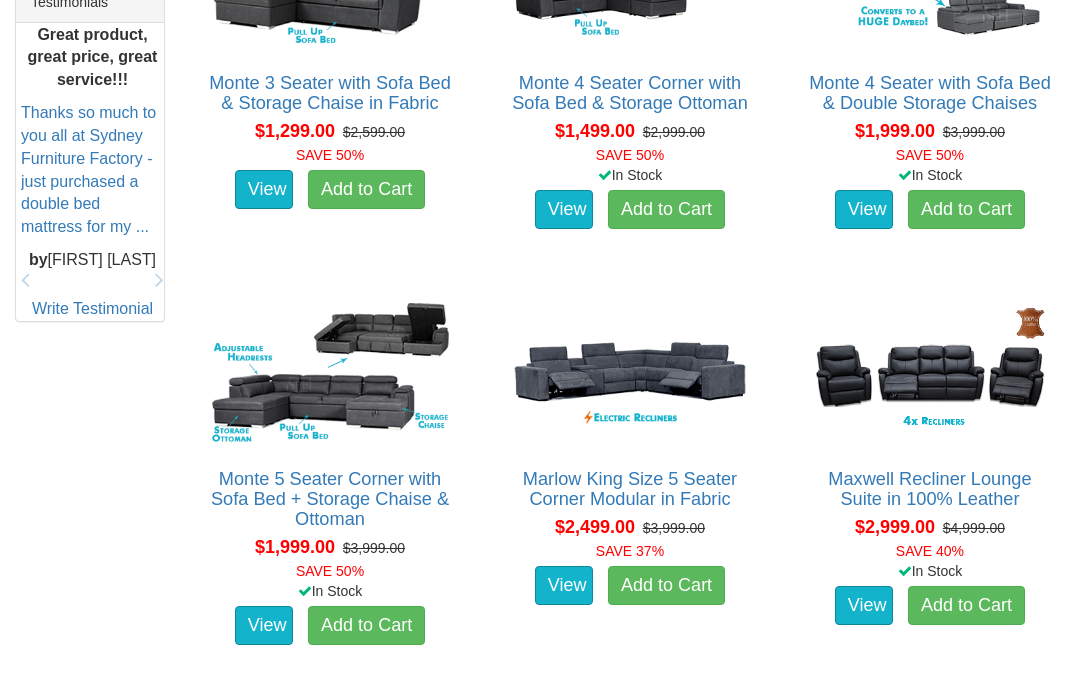 scroll, scrollTop: 885, scrollLeft: 0, axis: vertical 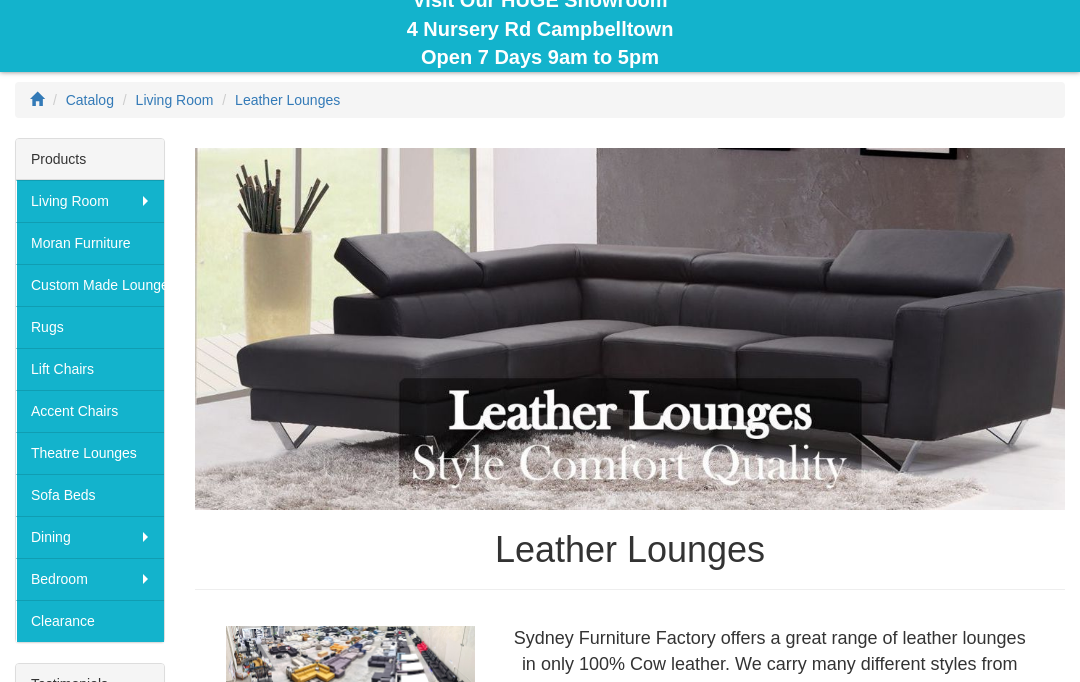 click on "Rugs" at bounding box center (90, 327) 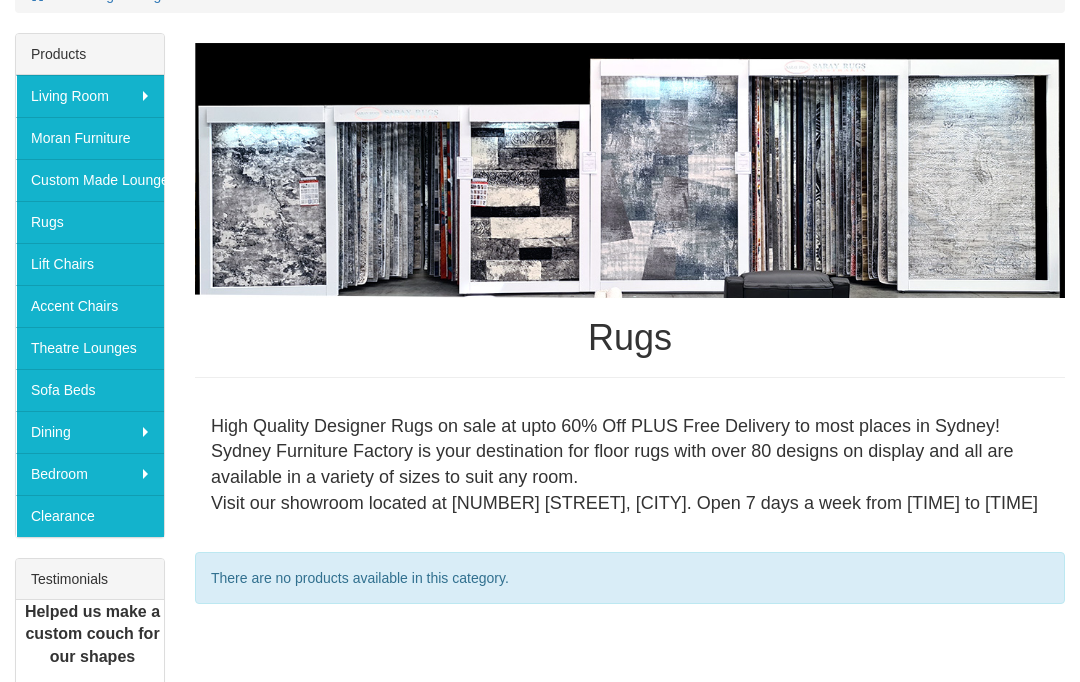 scroll, scrollTop: 309, scrollLeft: 0, axis: vertical 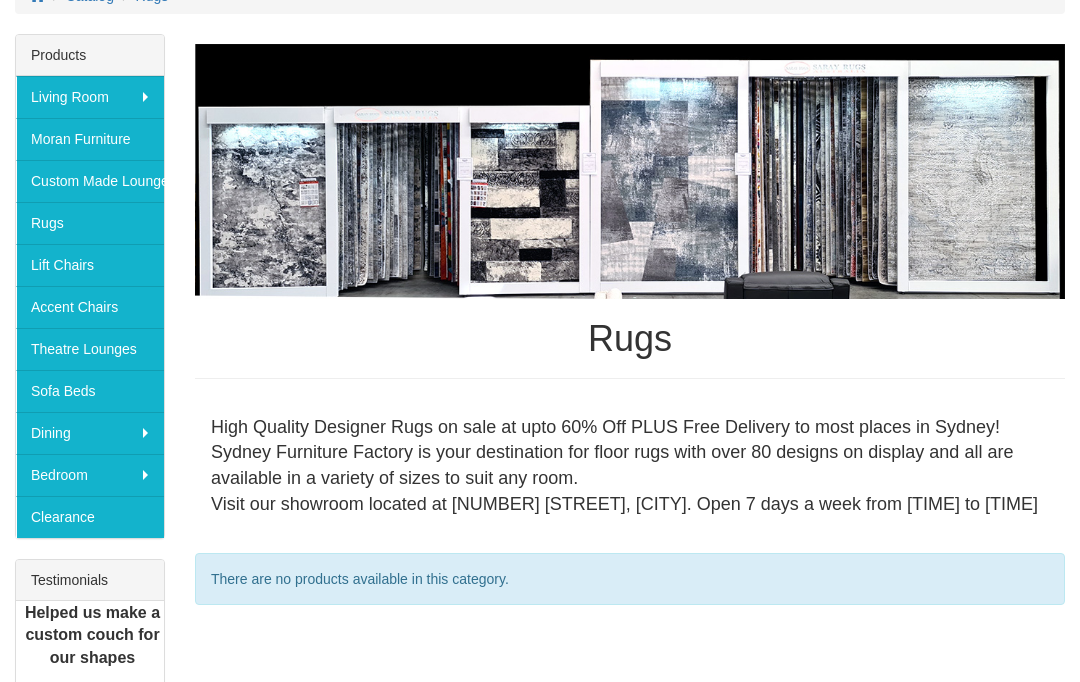 click on "Accent Chairs" at bounding box center [90, 307] 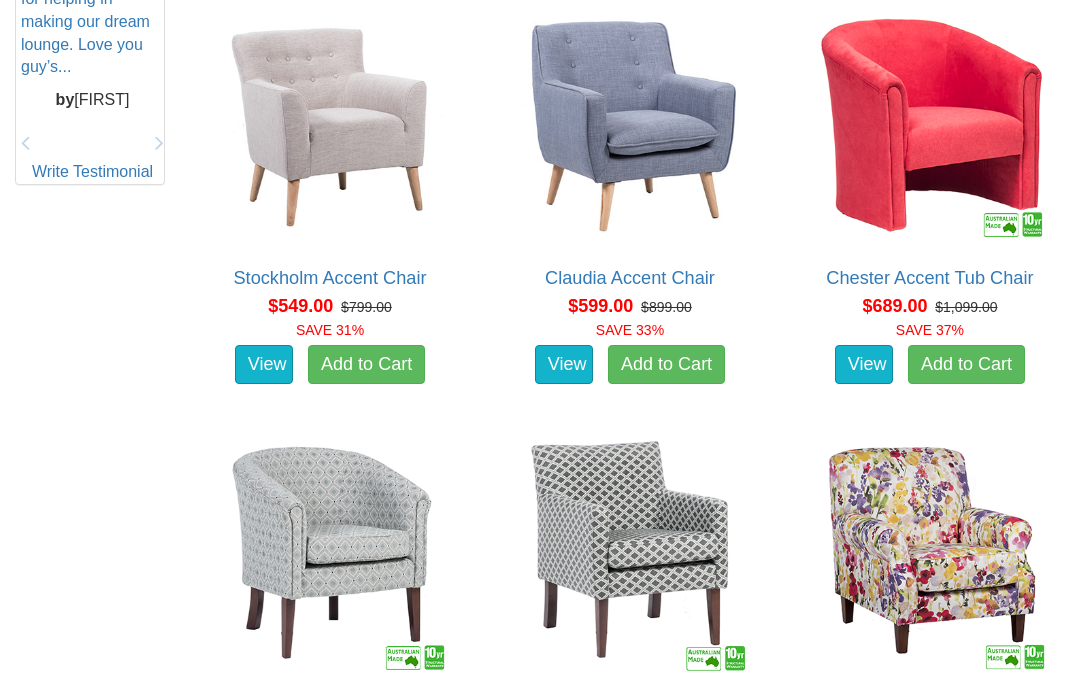 scroll, scrollTop: 1062, scrollLeft: 0, axis: vertical 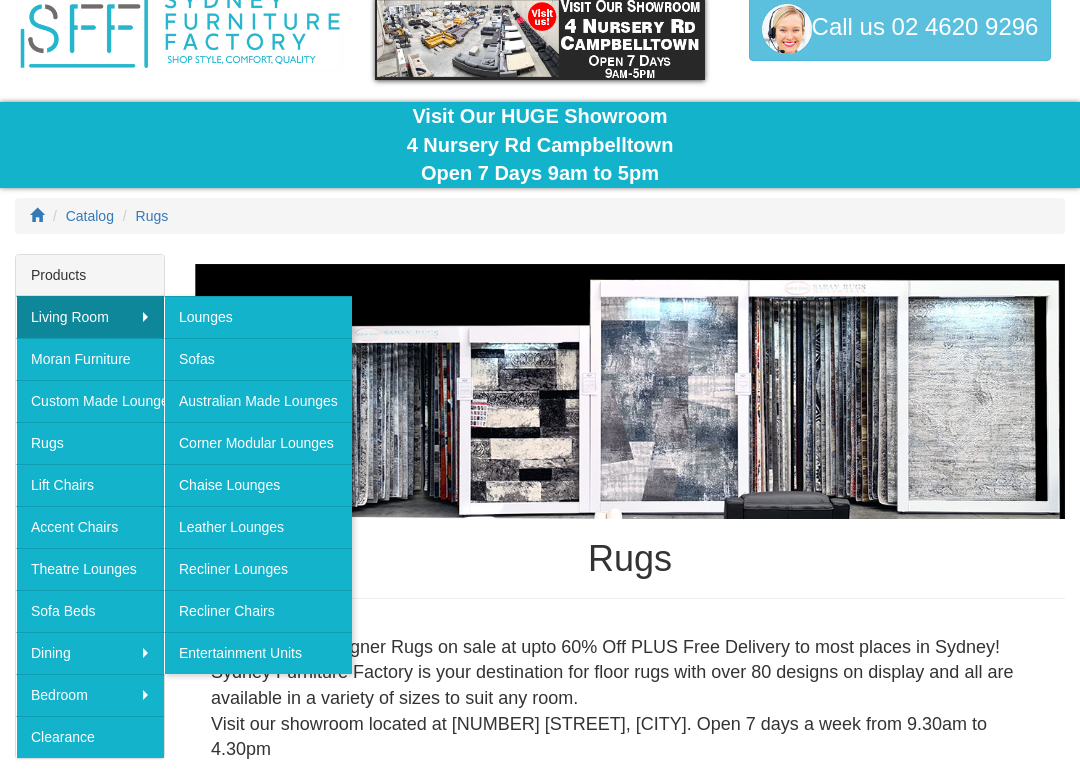 click on "Australian Made Lounges" at bounding box center [258, 401] 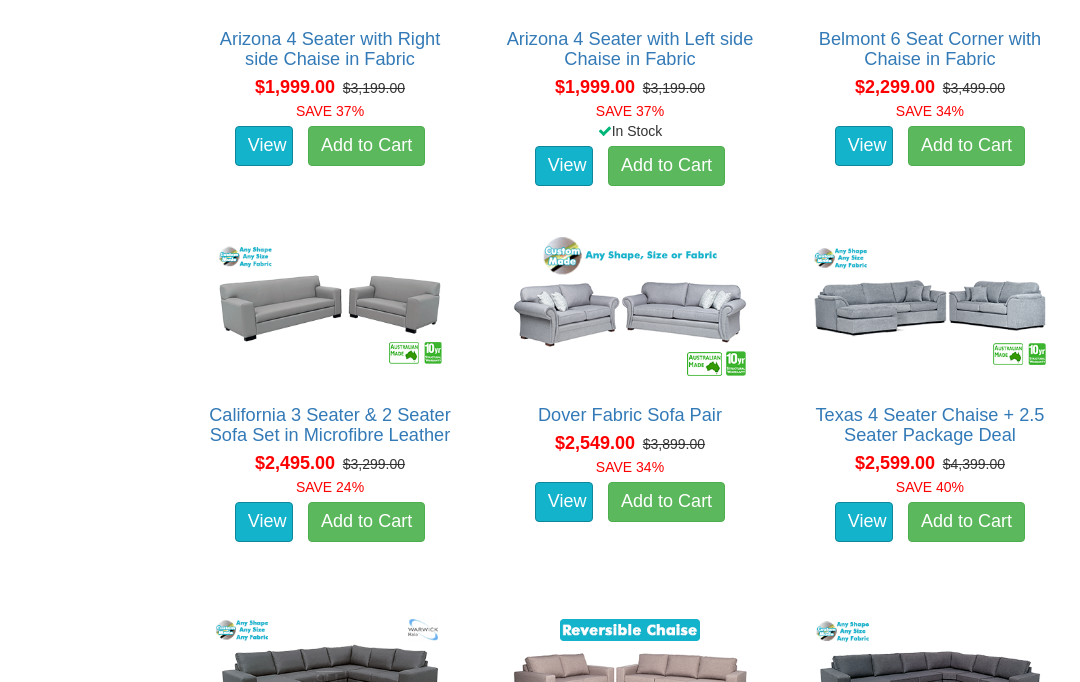 scroll, scrollTop: 2061, scrollLeft: 0, axis: vertical 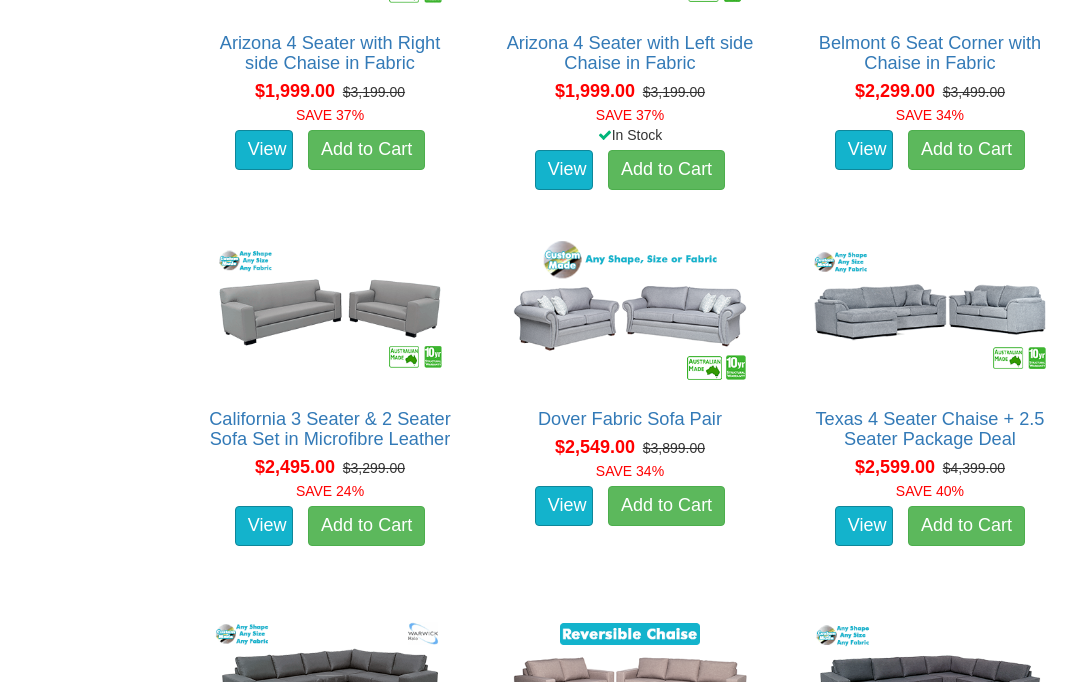 click at bounding box center [930, 313] 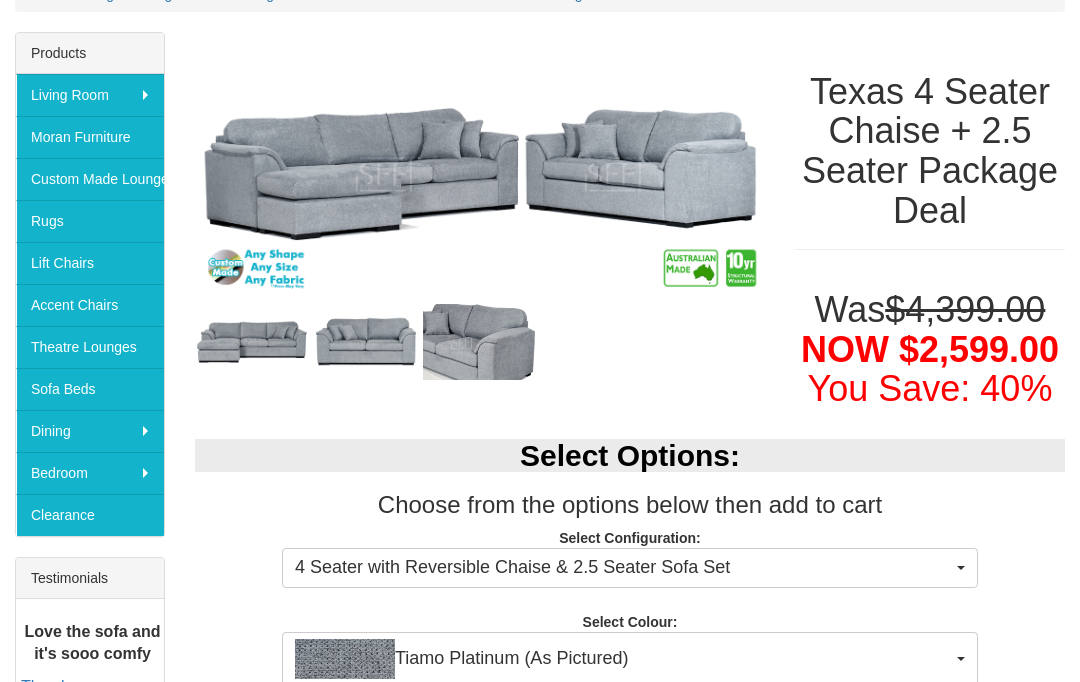 scroll, scrollTop: 311, scrollLeft: 0, axis: vertical 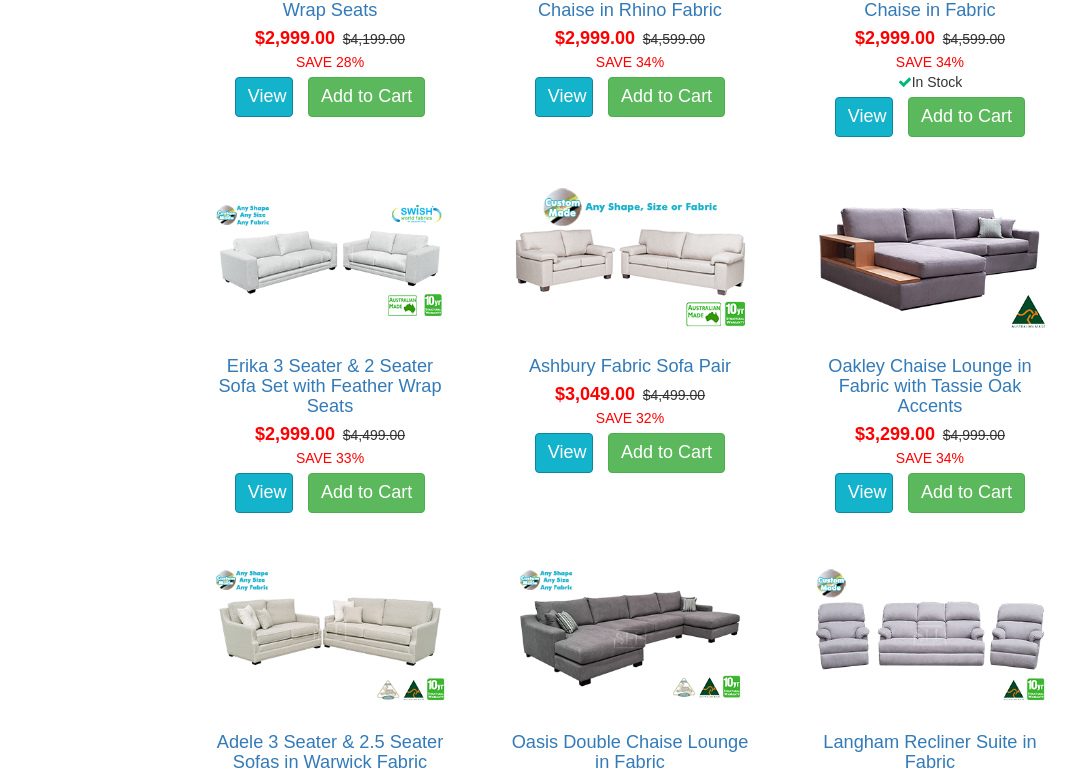 click at bounding box center [330, 259] 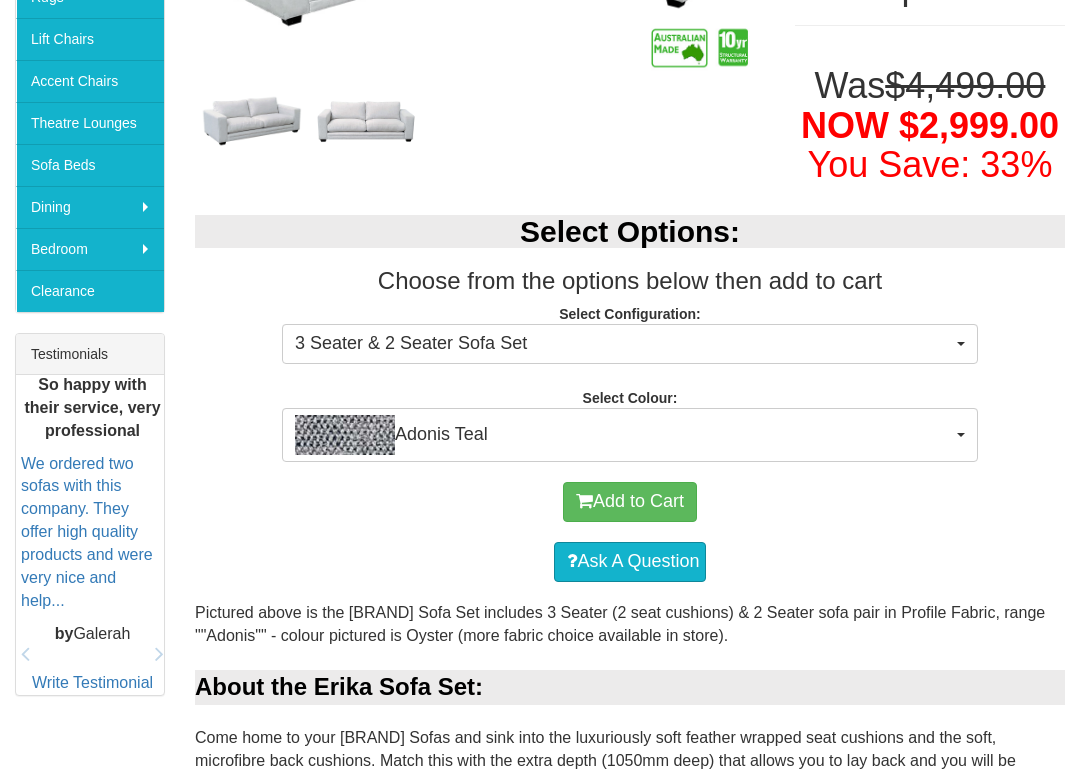 scroll, scrollTop: 537, scrollLeft: 0, axis: vertical 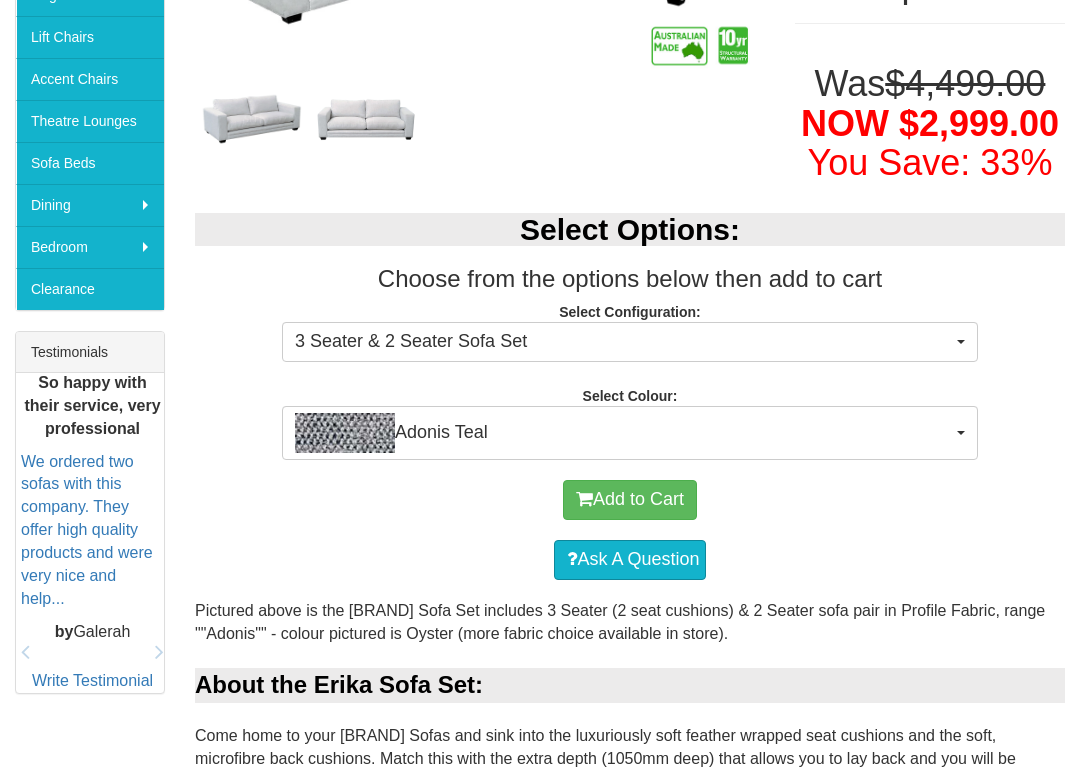click at bounding box center (345, 433) 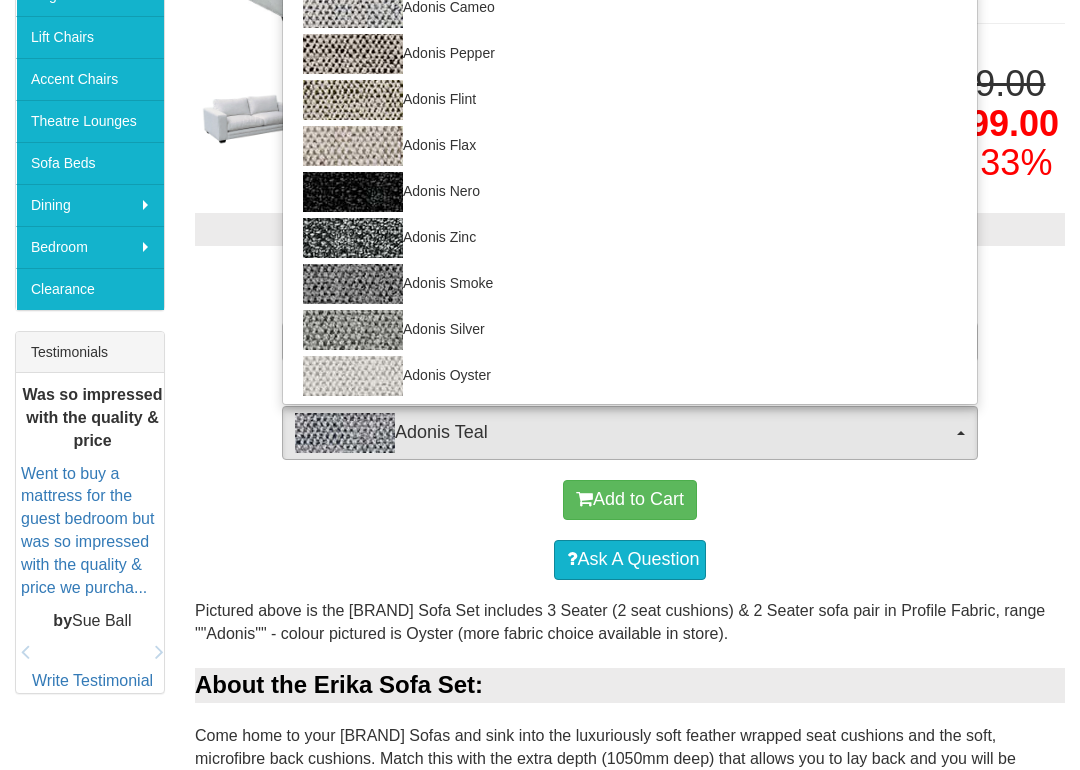 scroll, scrollTop: 48, scrollLeft: 0, axis: vertical 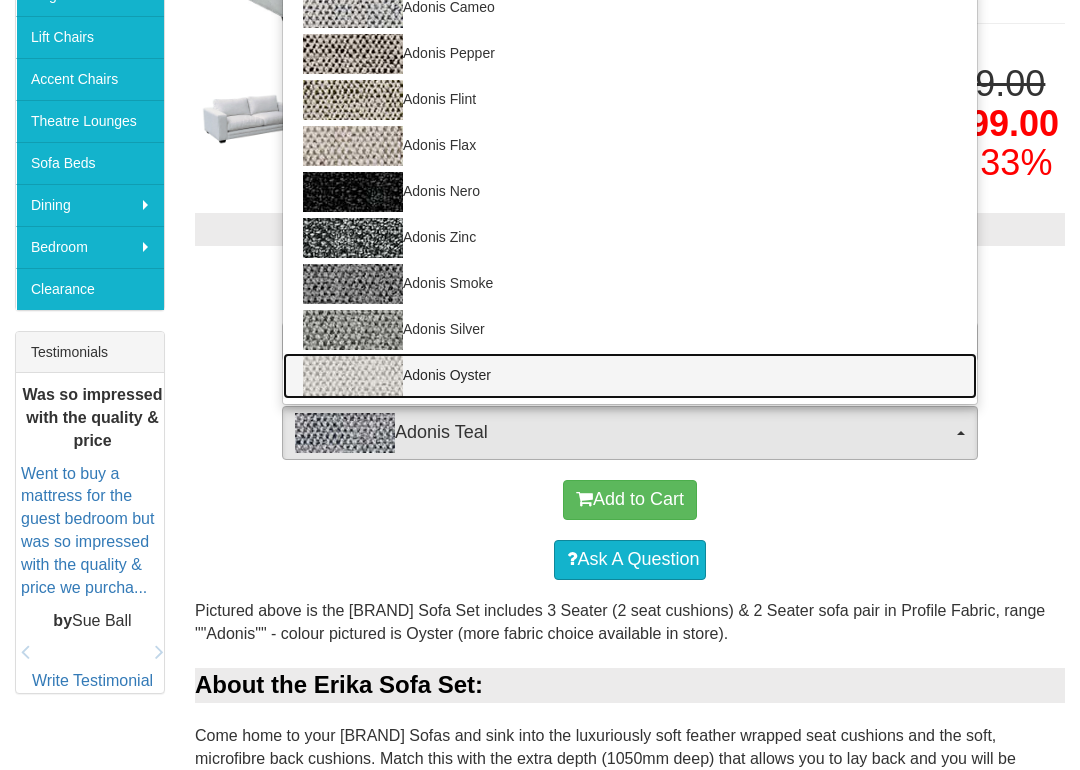 click at bounding box center [353, 376] 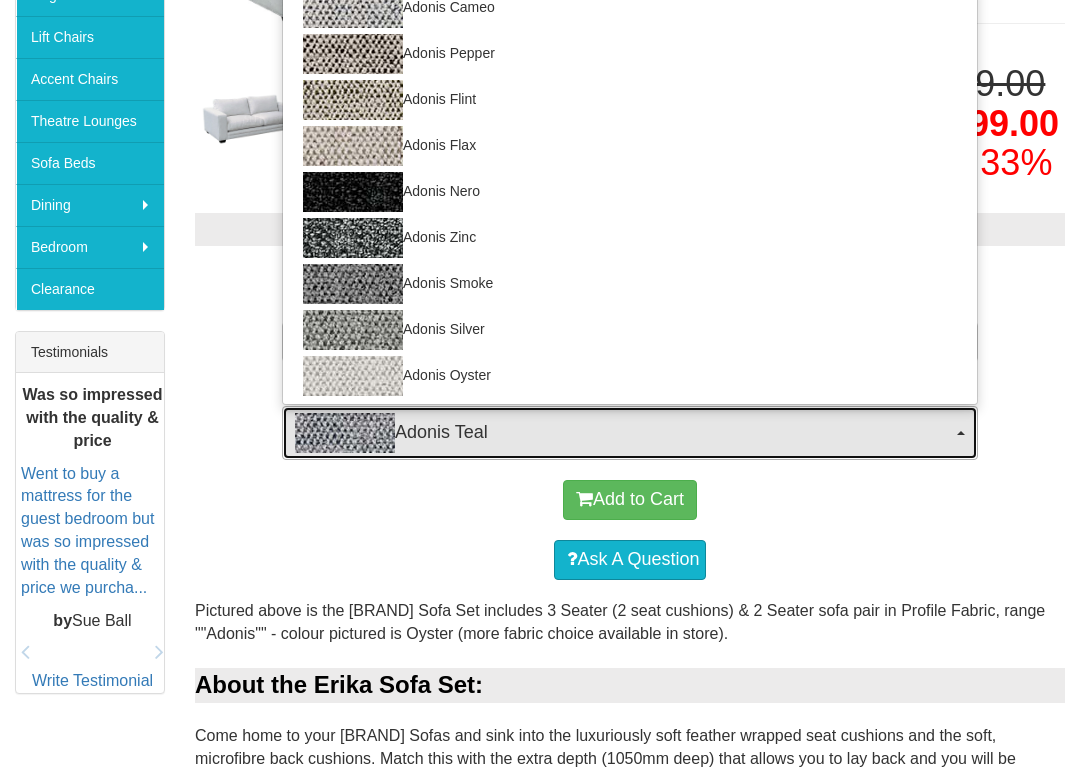 select on "1750" 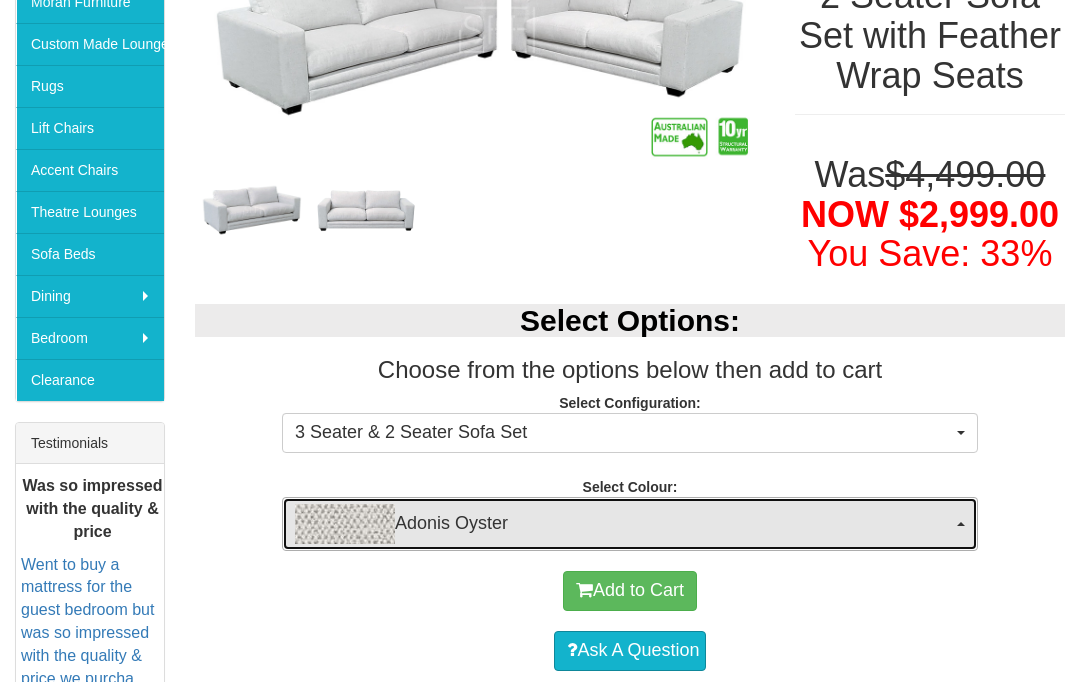 scroll, scrollTop: 192, scrollLeft: 0, axis: vertical 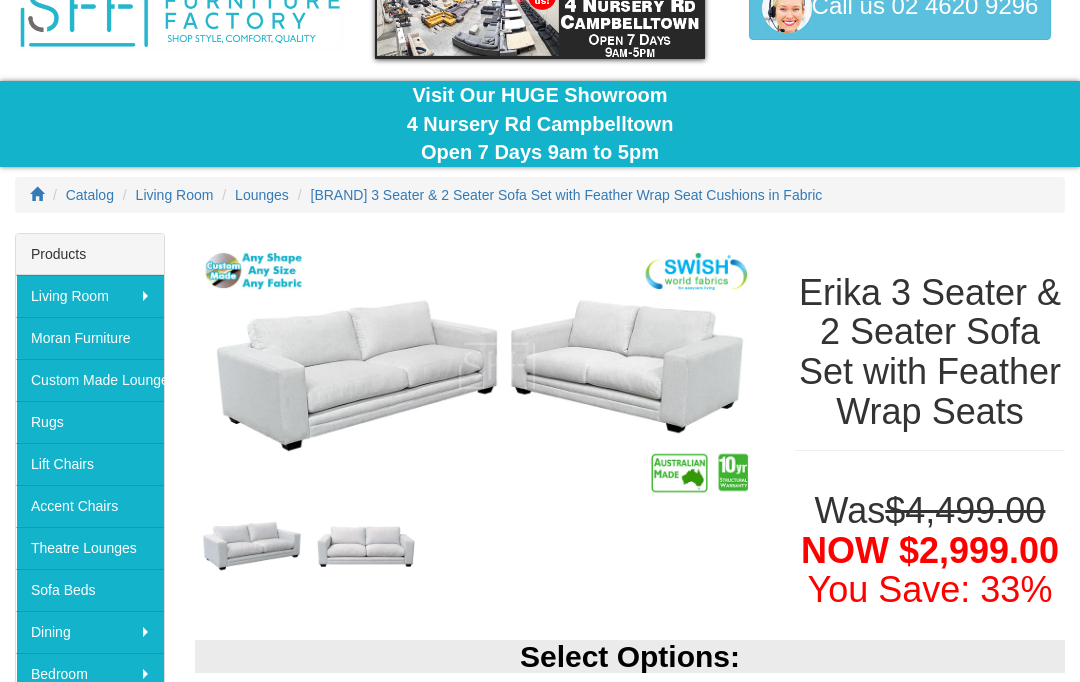 click at bounding box center [480, 375] 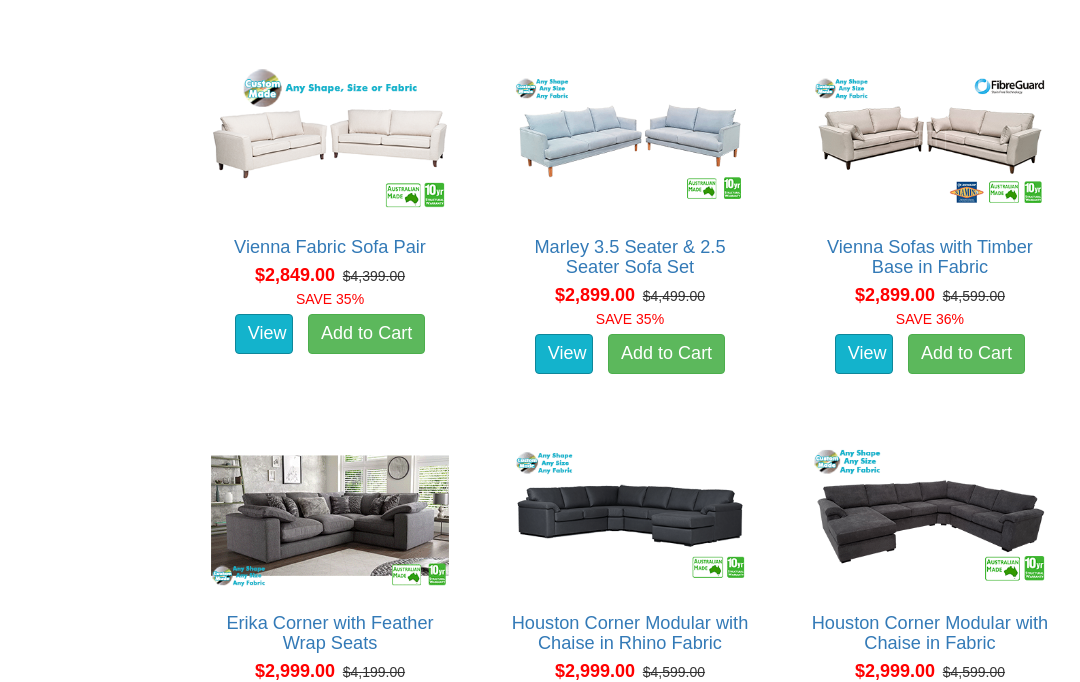 scroll, scrollTop: 3350, scrollLeft: 0, axis: vertical 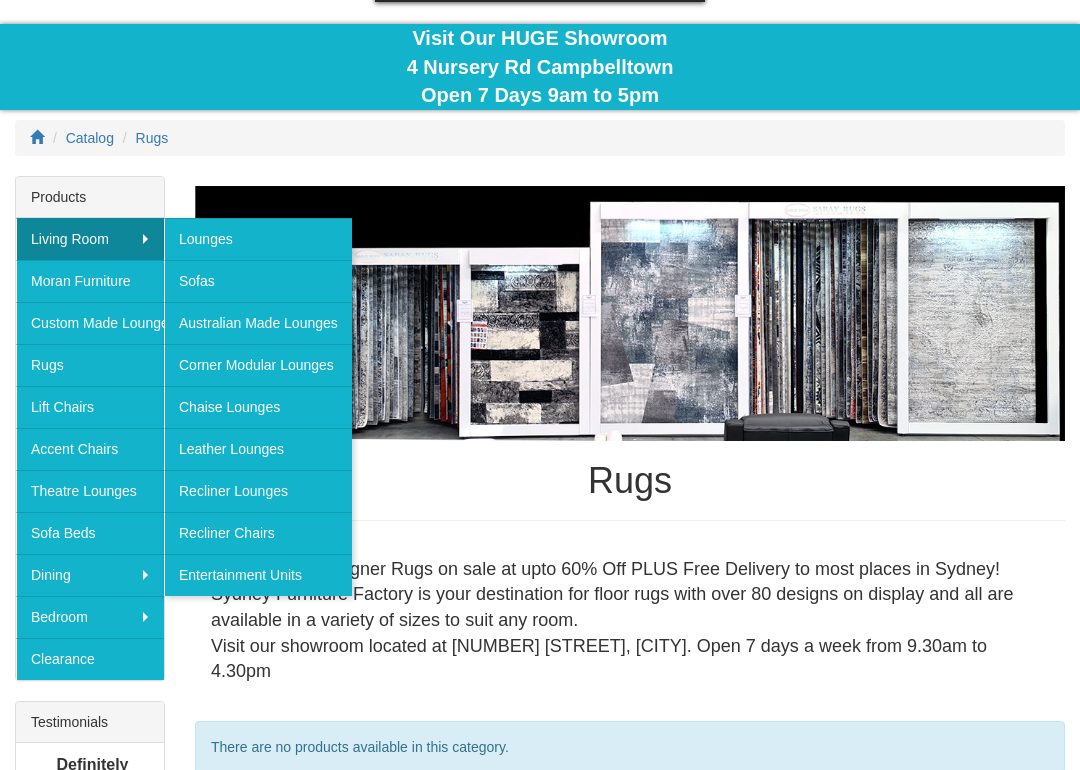 click on "Entertainment Units" at bounding box center (258, 575) 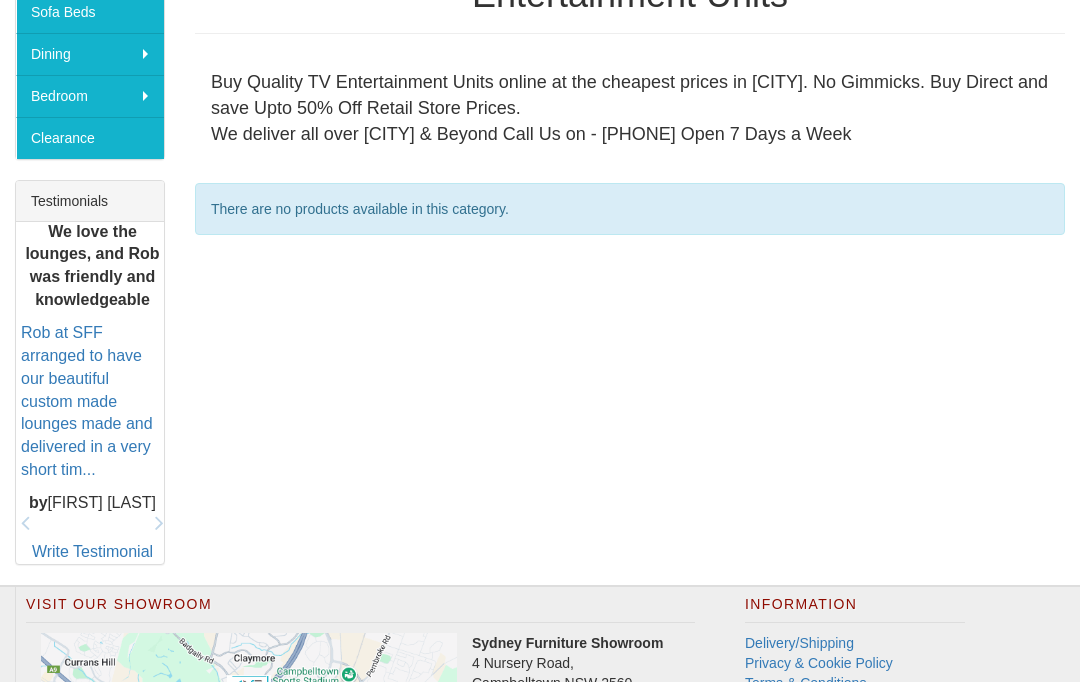 scroll, scrollTop: 688, scrollLeft: 0, axis: vertical 